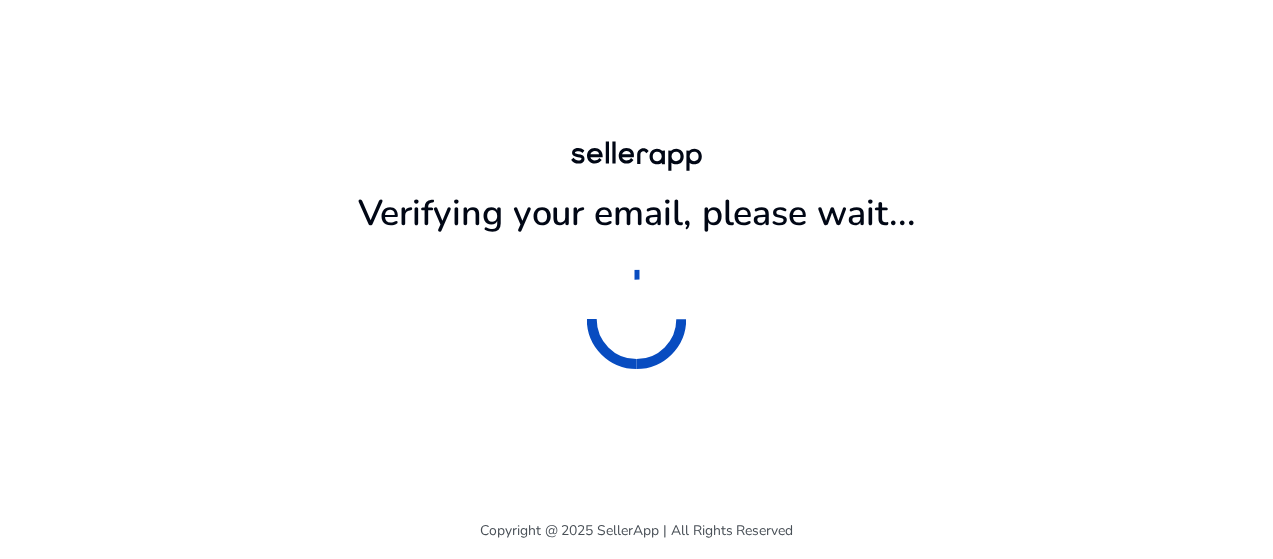 scroll, scrollTop: 0, scrollLeft: 0, axis: both 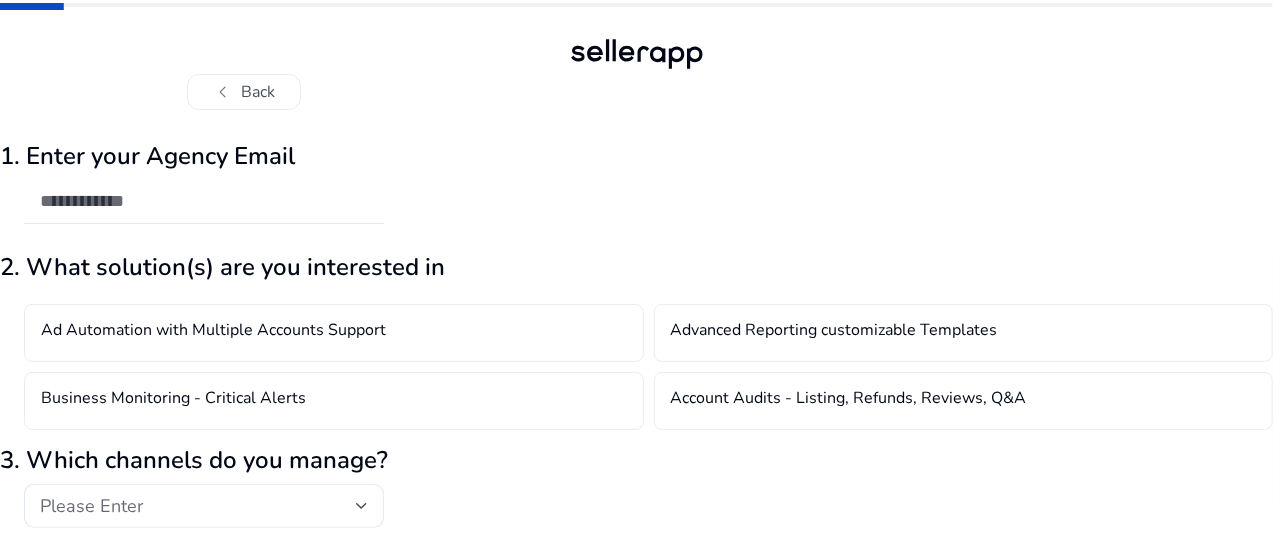 click at bounding box center (204, 201) 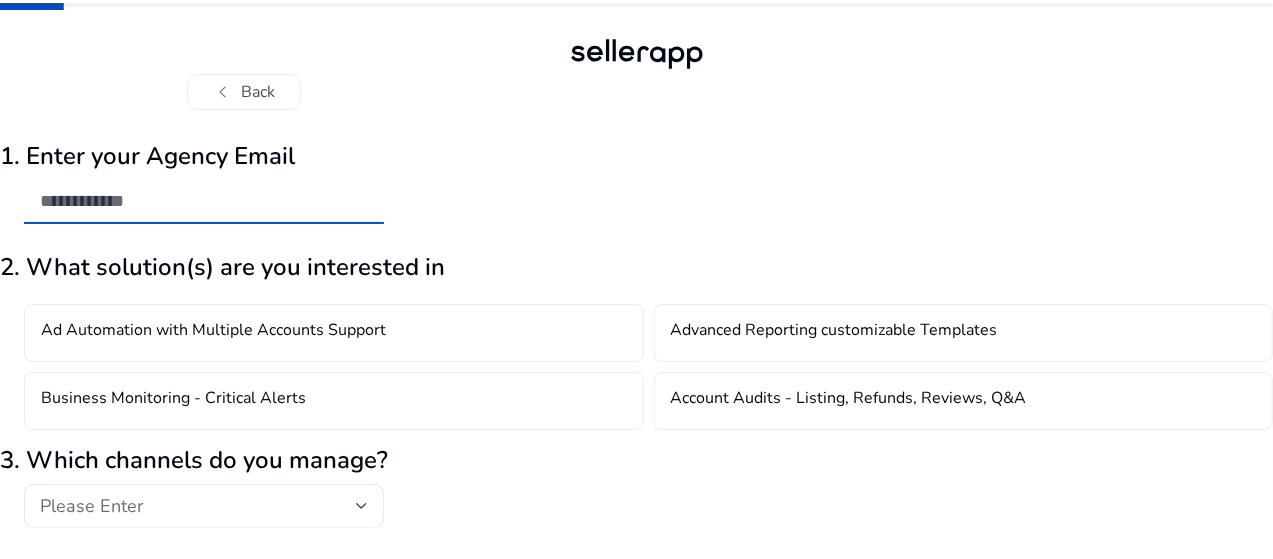 click 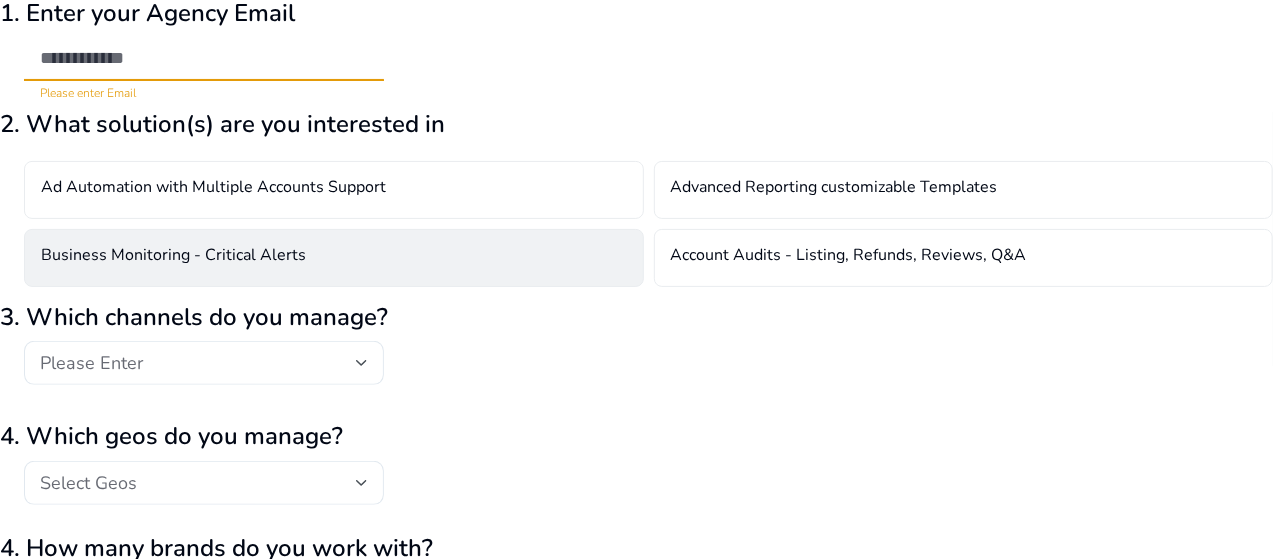 scroll, scrollTop: 0, scrollLeft: 0, axis: both 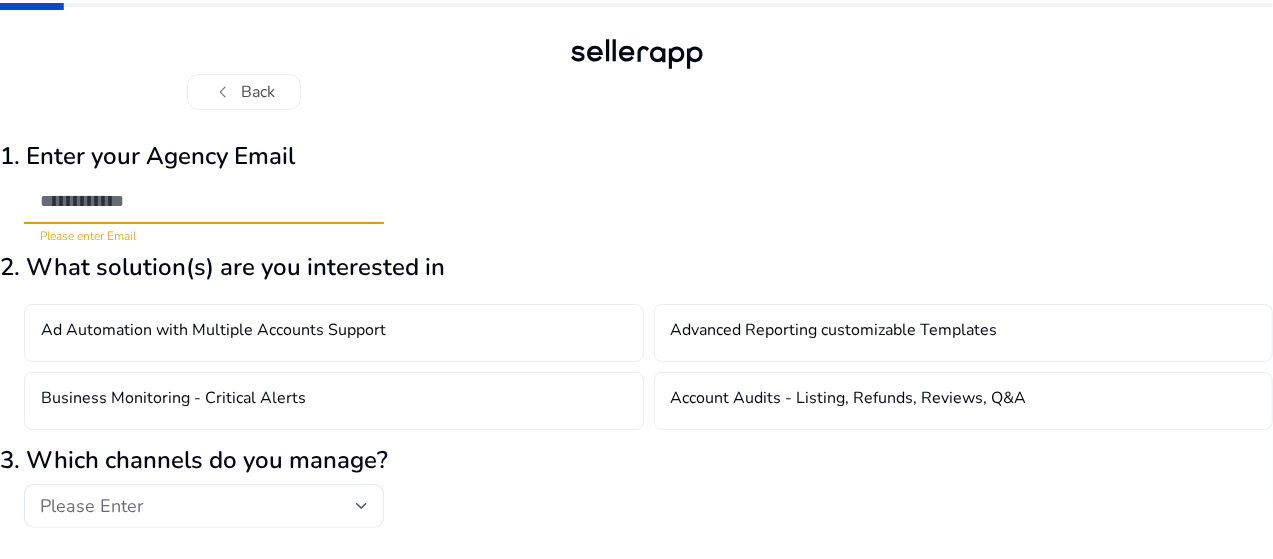 click at bounding box center (204, 201) 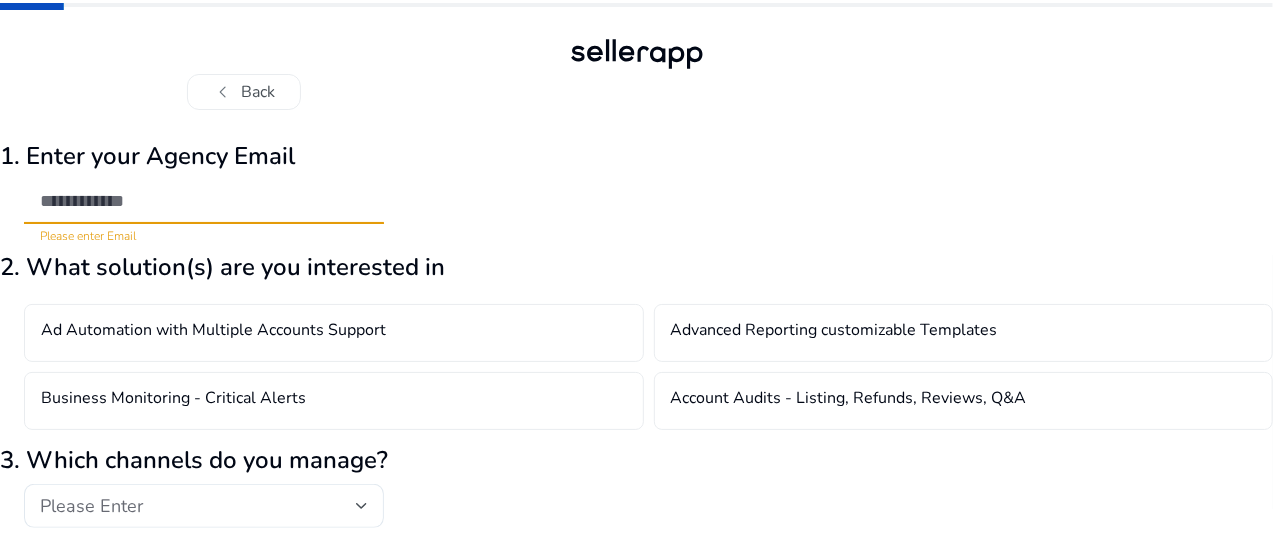type on "**********" 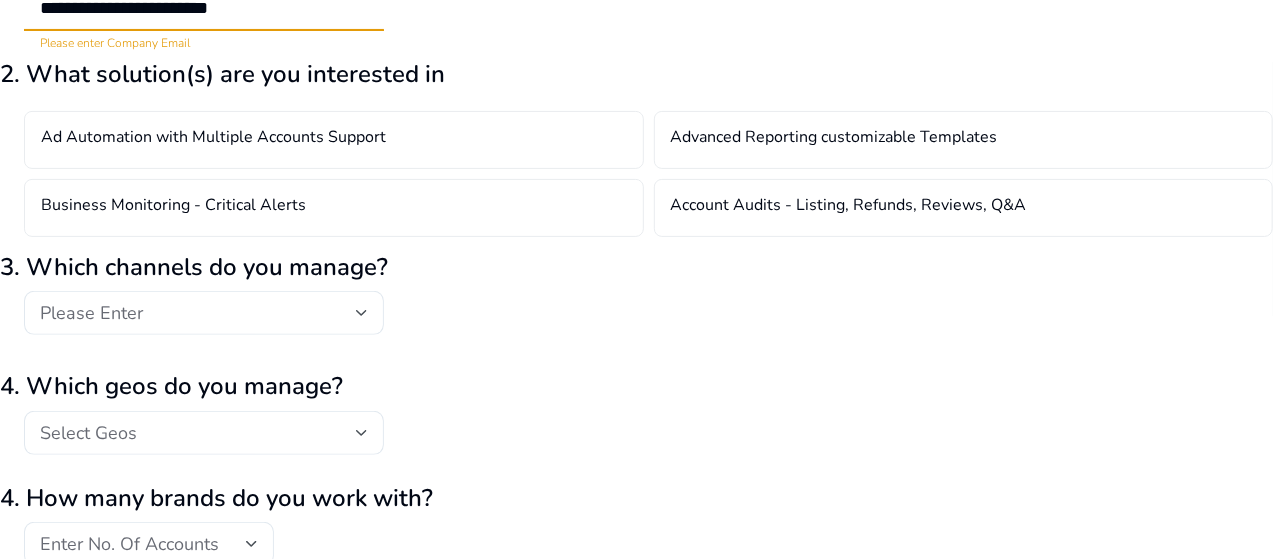 scroll, scrollTop: 200, scrollLeft: 0, axis: vertical 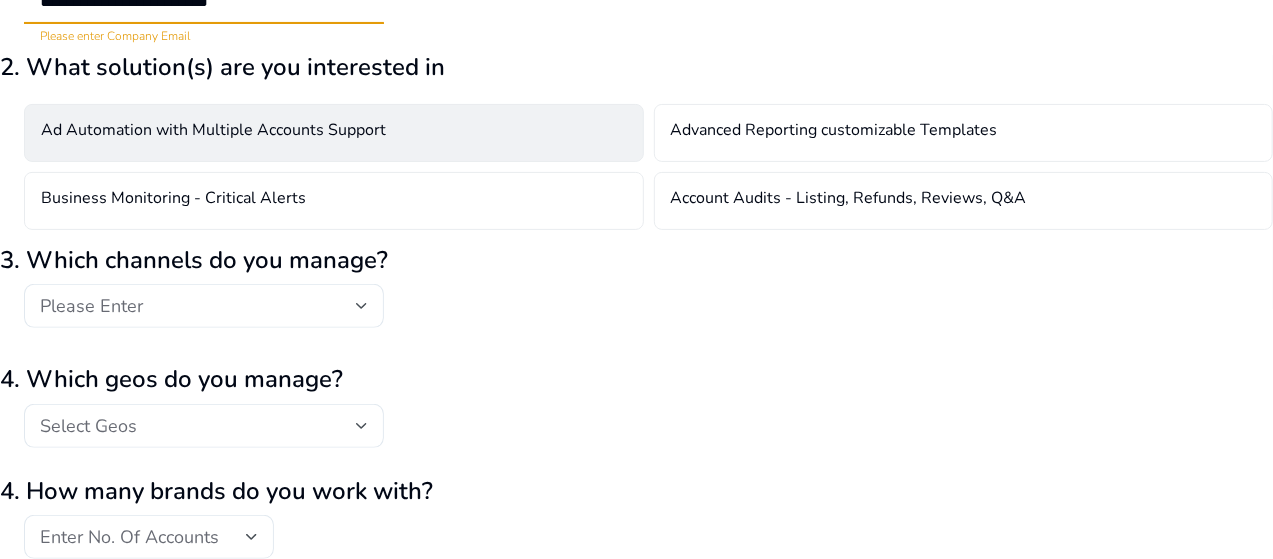 click on "Ad Automation with Multiple Accounts Support" 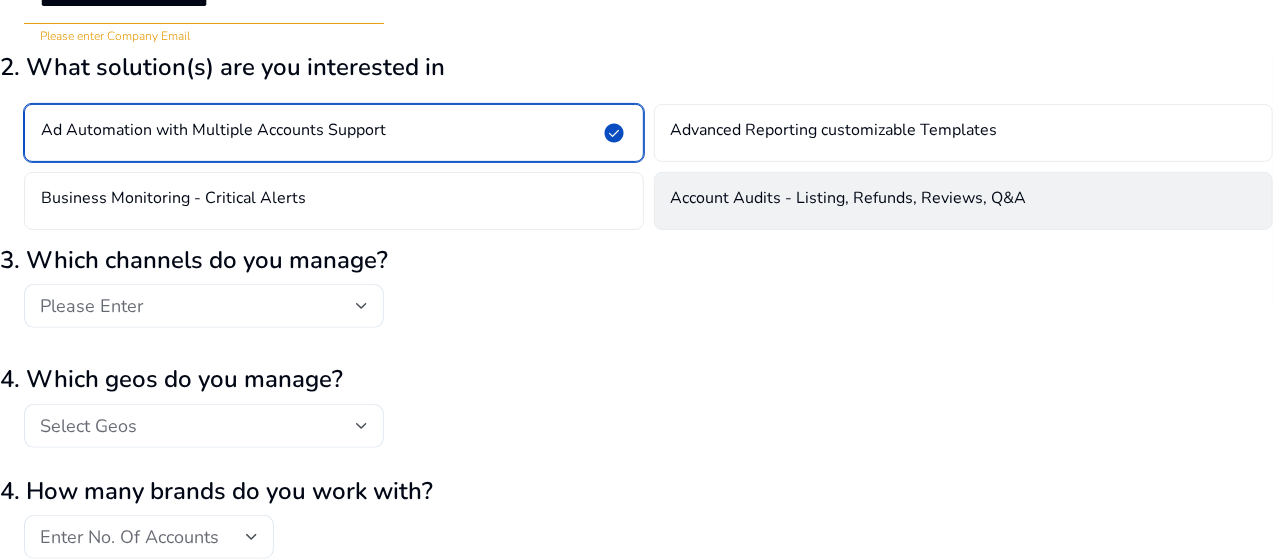 drag, startPoint x: 854, startPoint y: 147, endPoint x: 850, endPoint y: 187, distance: 40.1995 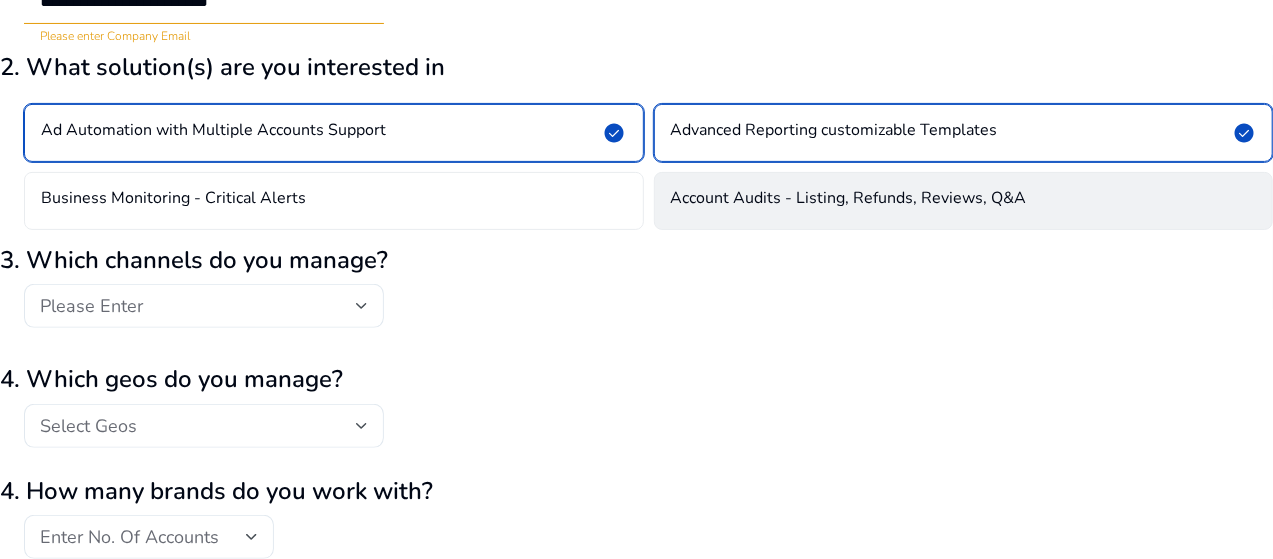 click on "Account Audits - Listing, Refunds, Reviews, Q&A" 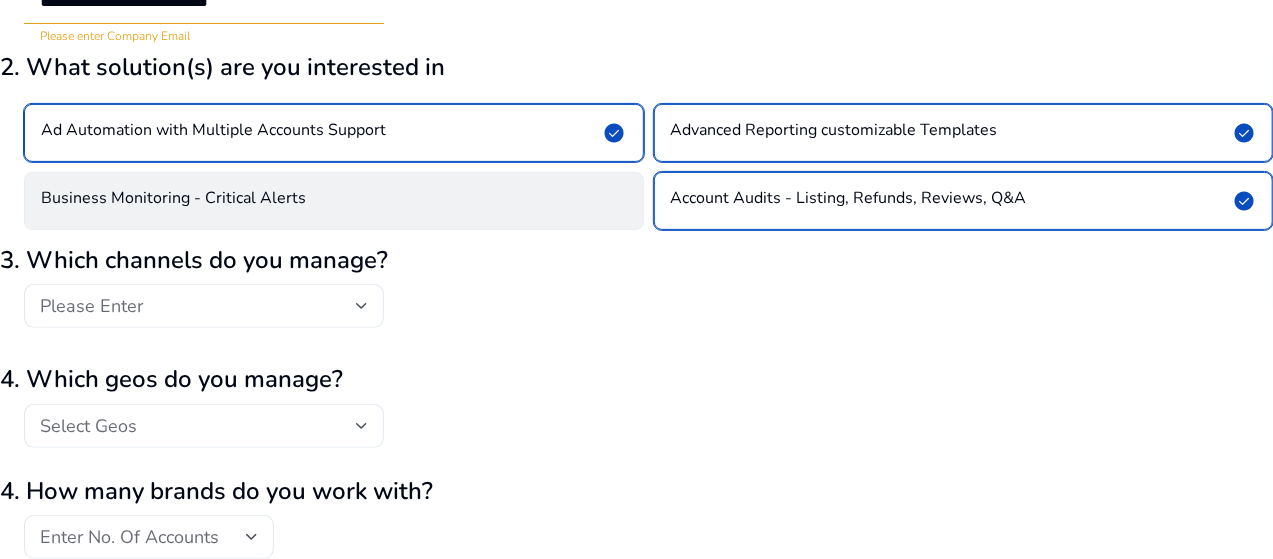 click on "Business Monitoring - Critical Alerts" 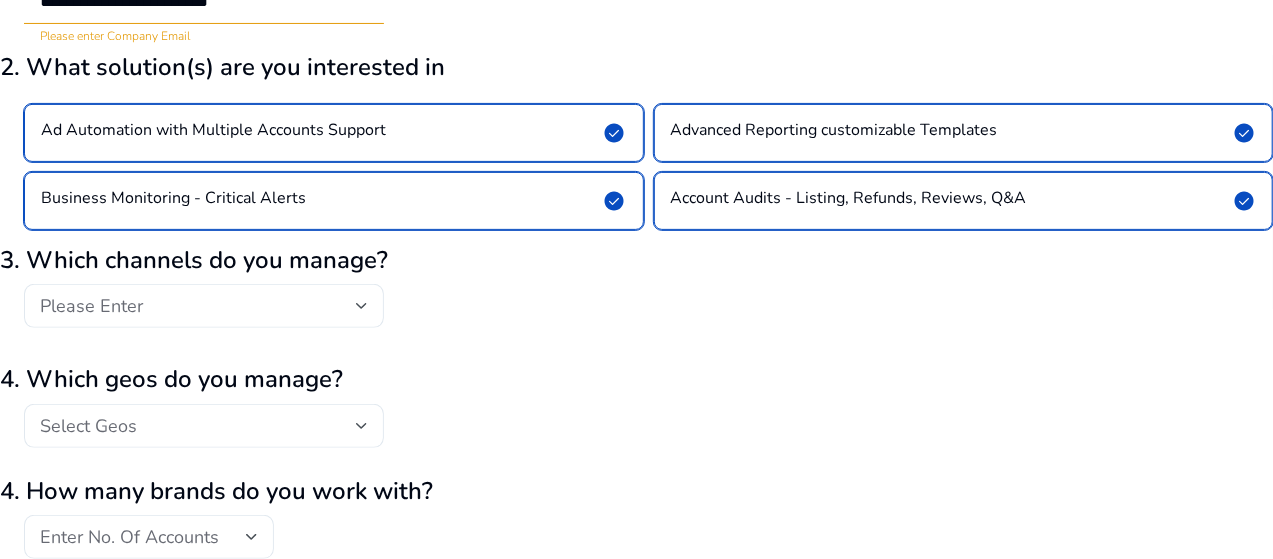 click on "Account Audits - Listing, Refunds, Reviews, Q&A" 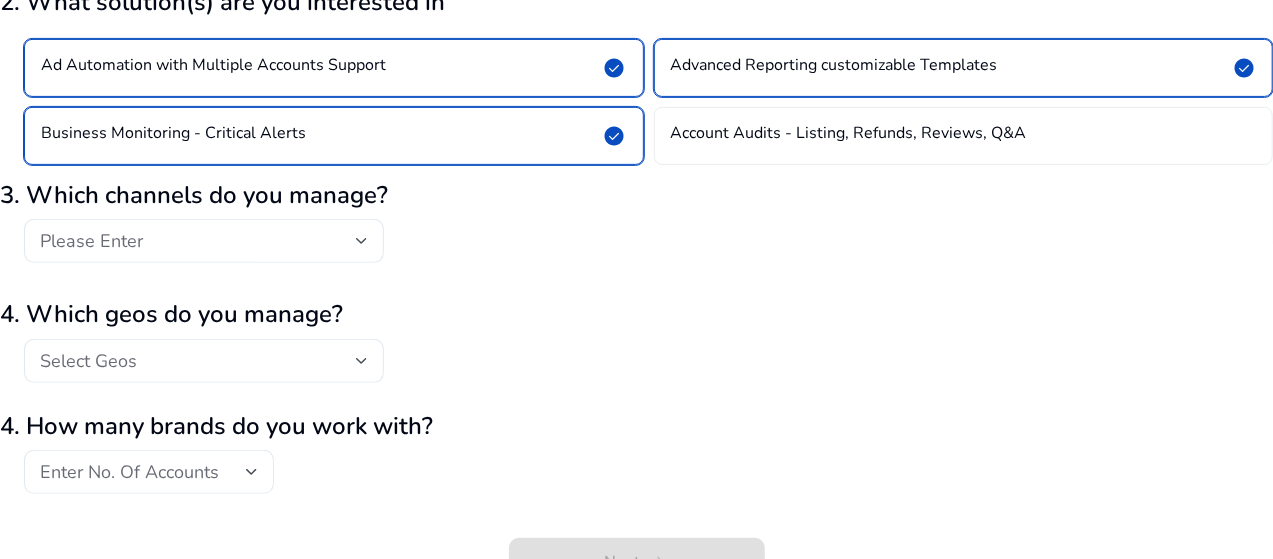 scroll, scrollTop: 291, scrollLeft: 0, axis: vertical 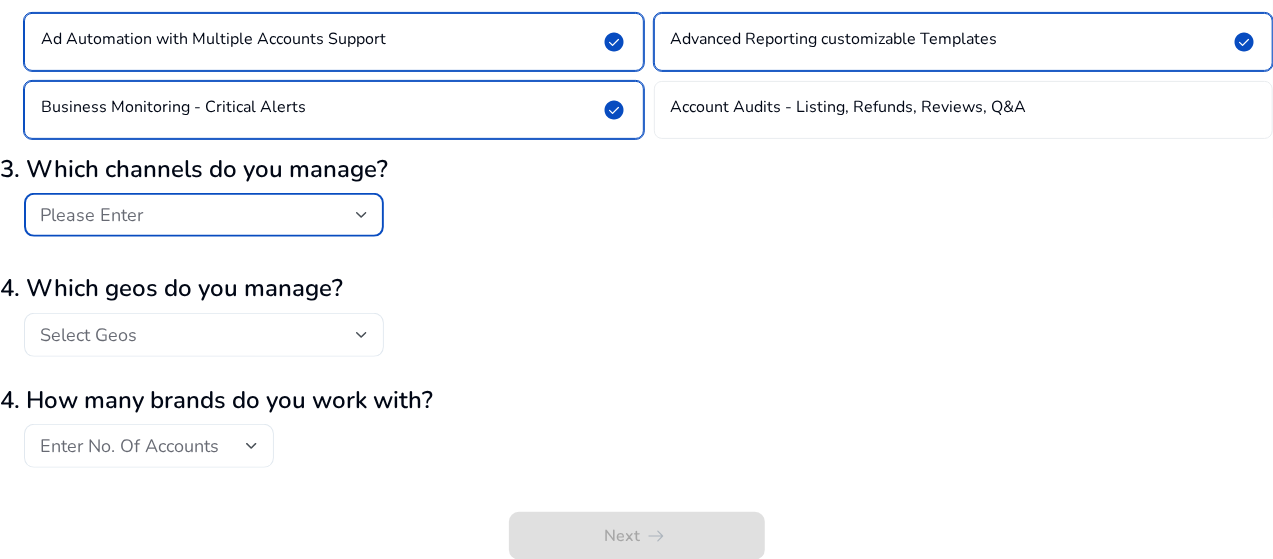 click on "Please Enter" at bounding box center [198, 215] 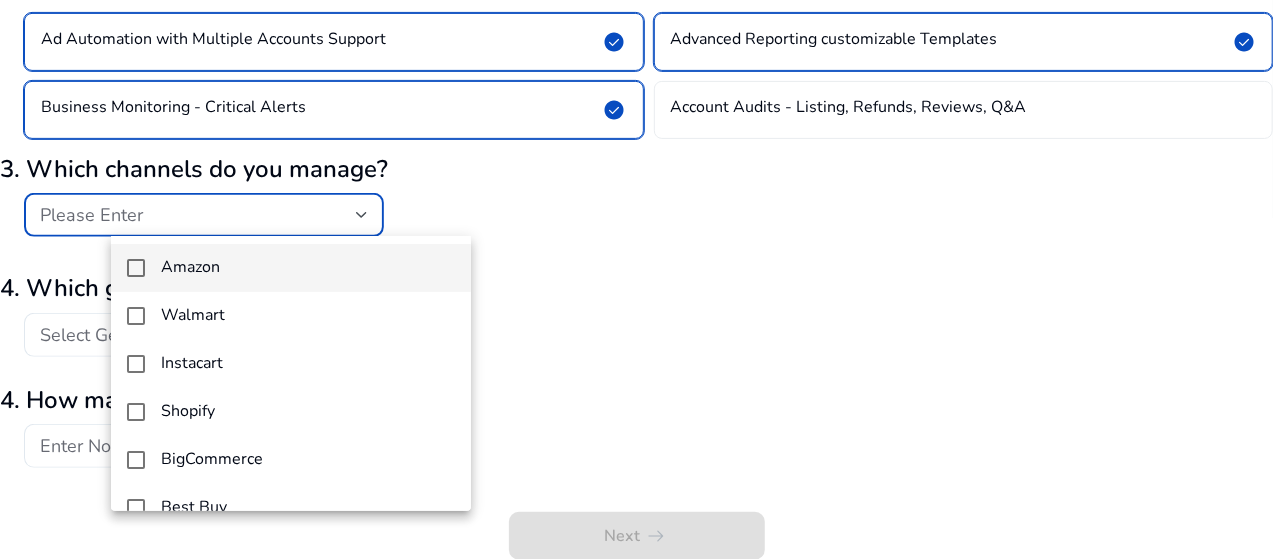 click on "Amazon" at bounding box center [308, 267] 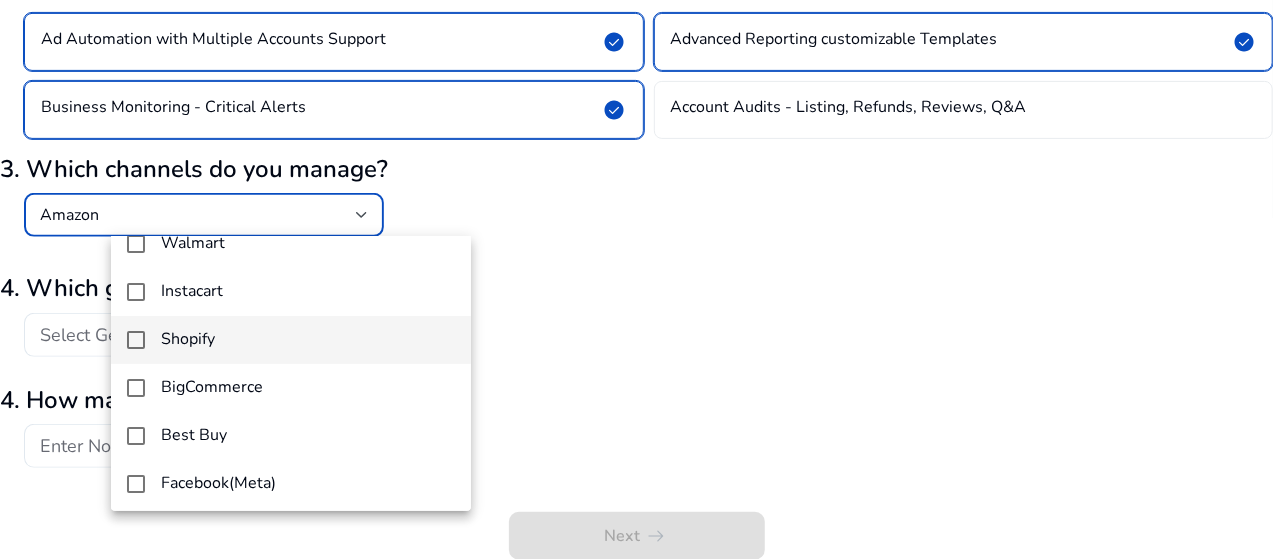 click on "Shopify" at bounding box center [308, 339] 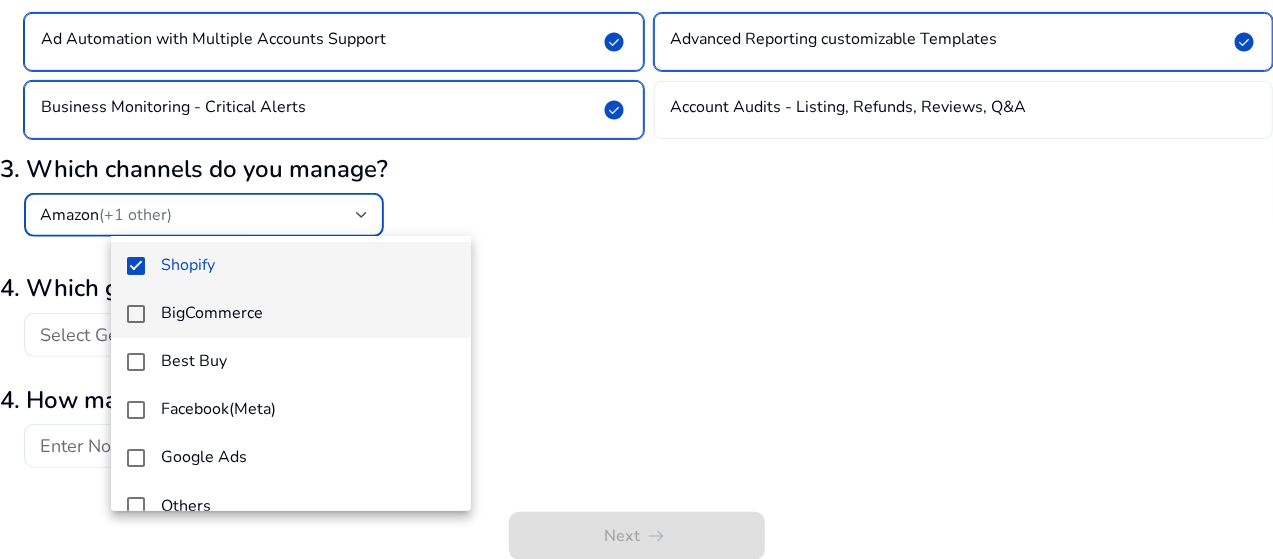 scroll, scrollTop: 172, scrollLeft: 0, axis: vertical 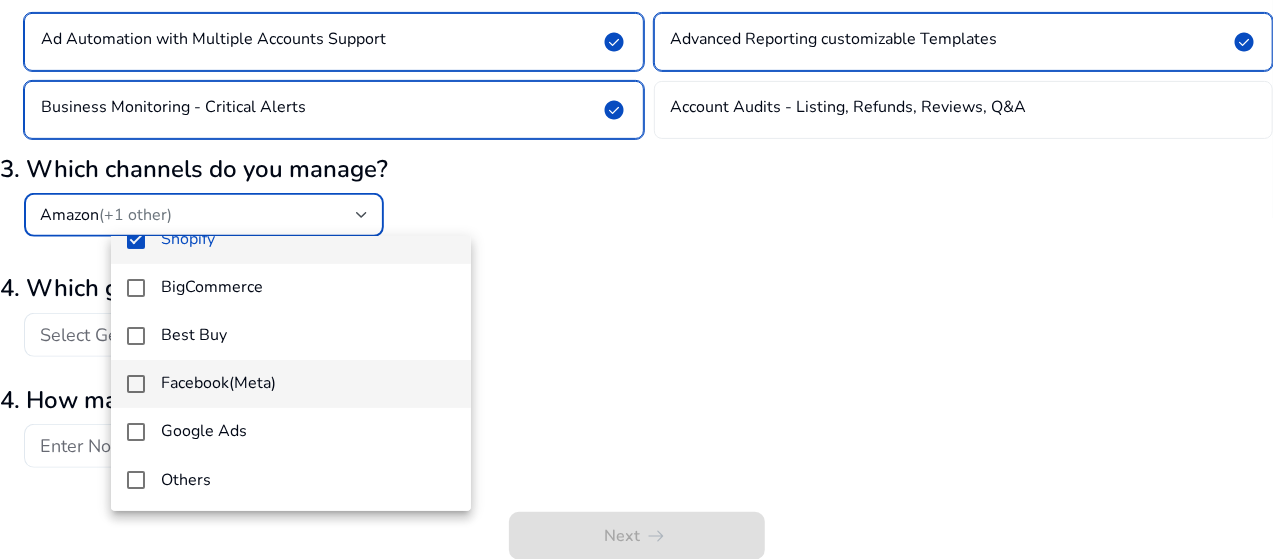 click on "Facebook(Meta)" at bounding box center (308, 383) 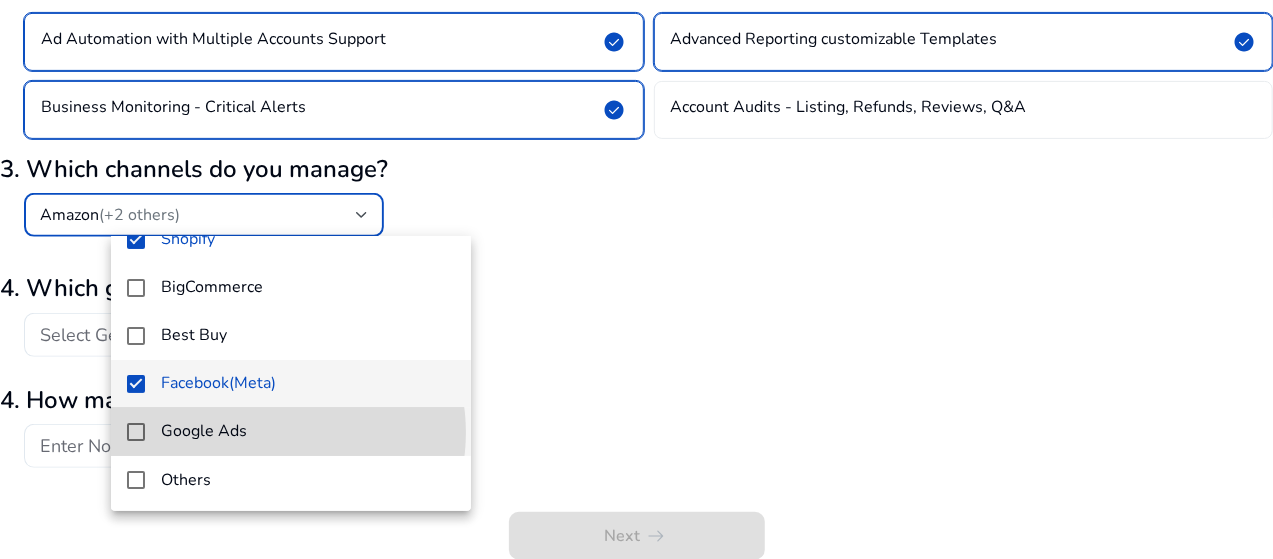 click on "Google Ads" at bounding box center (308, 431) 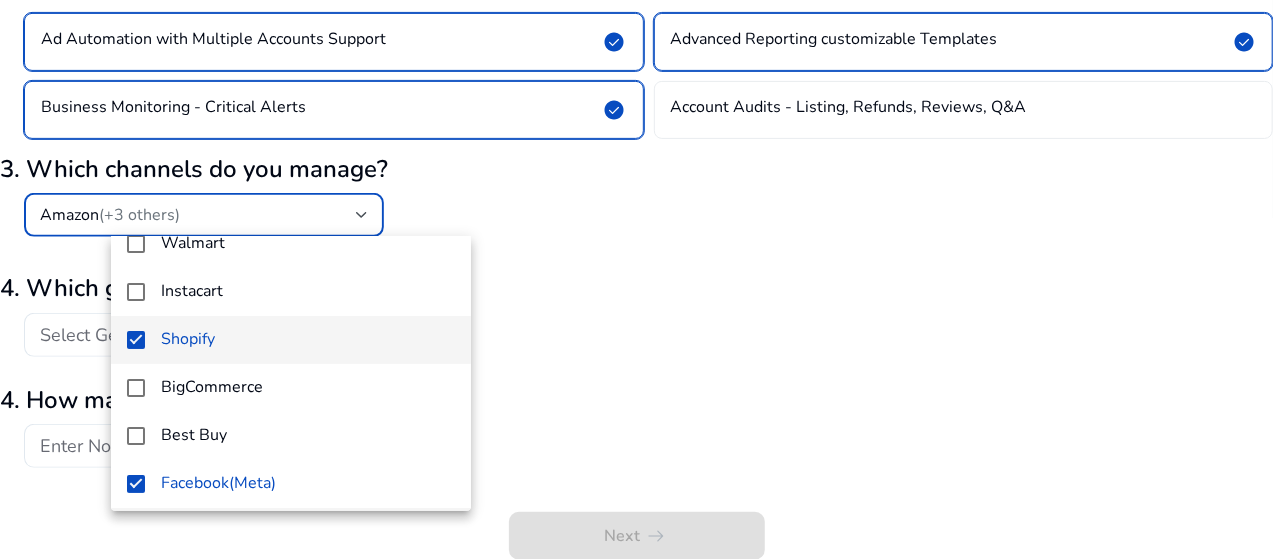 scroll, scrollTop: 0, scrollLeft: 0, axis: both 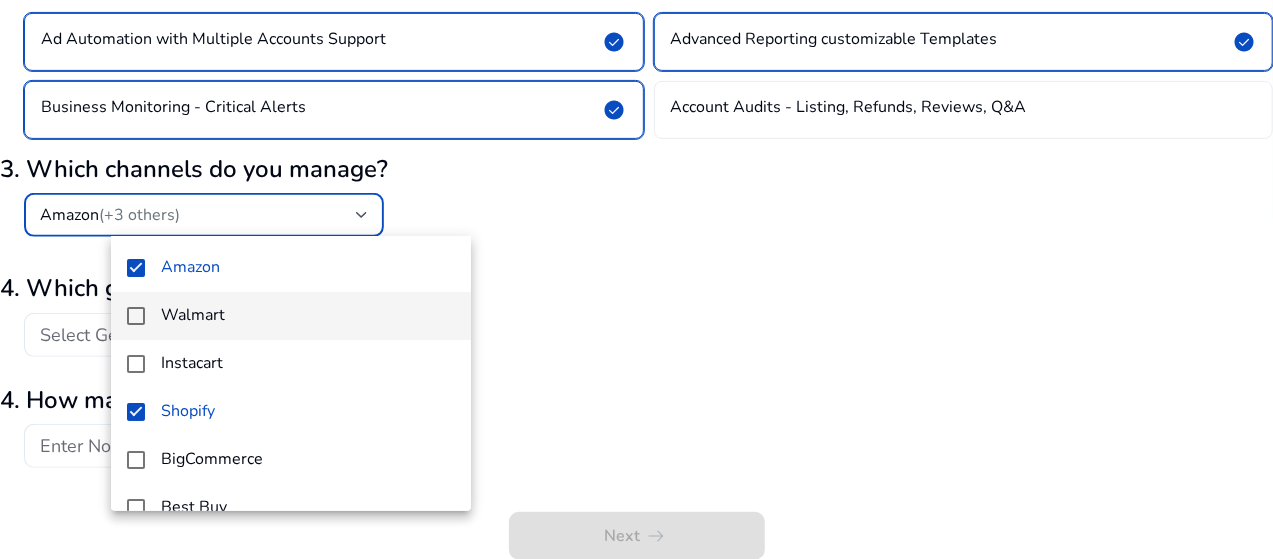 click on "Walmart" at bounding box center [193, 315] 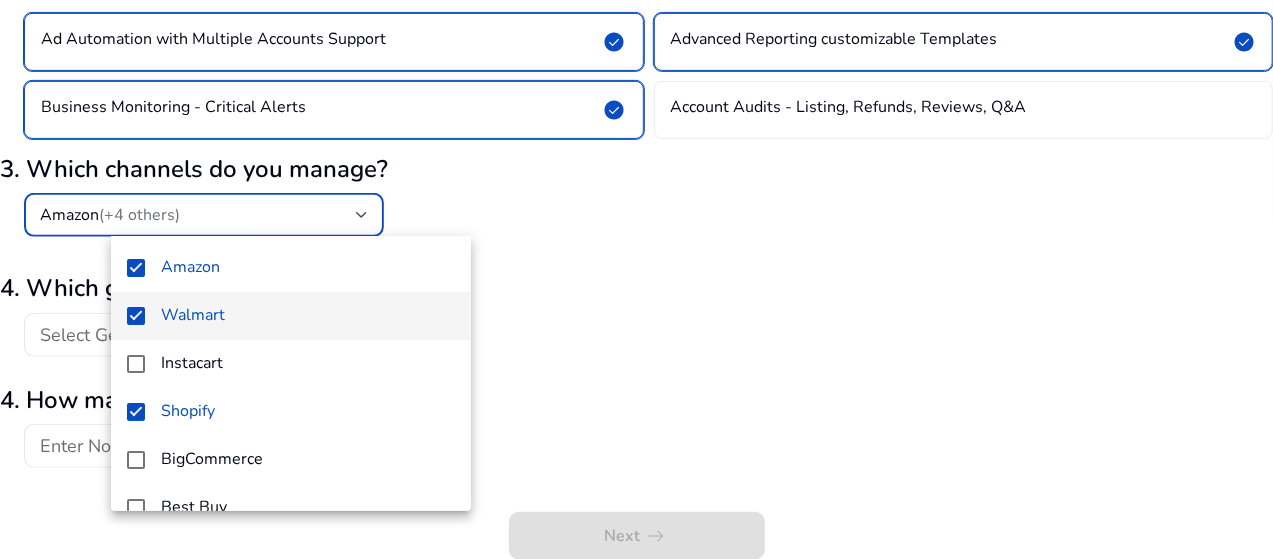 click at bounding box center (636, 279) 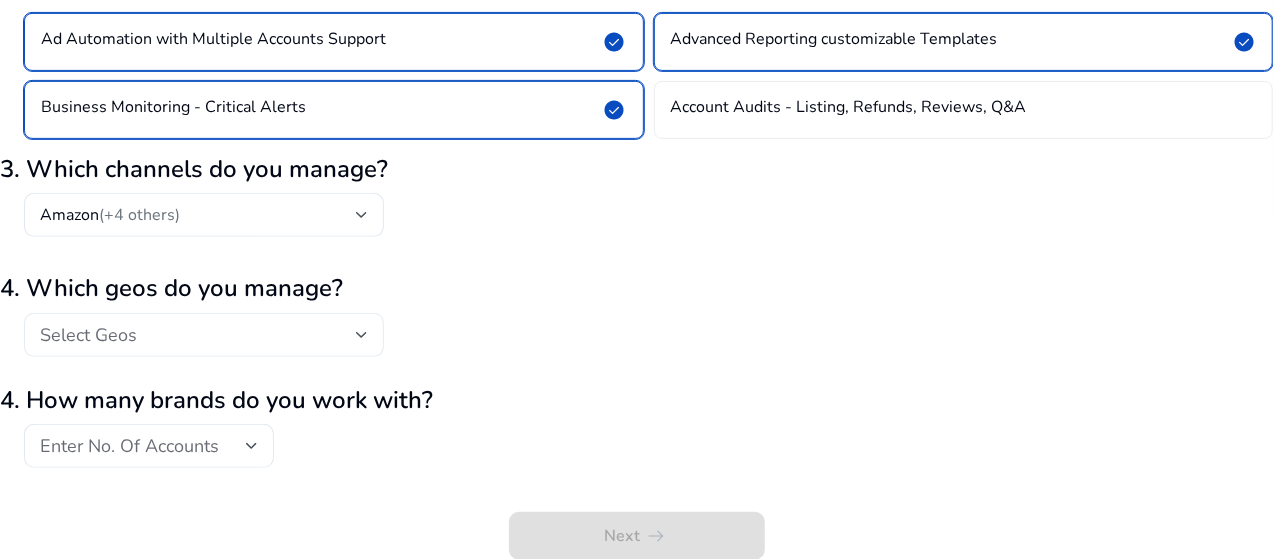 click on "Select Geos" at bounding box center (198, 335) 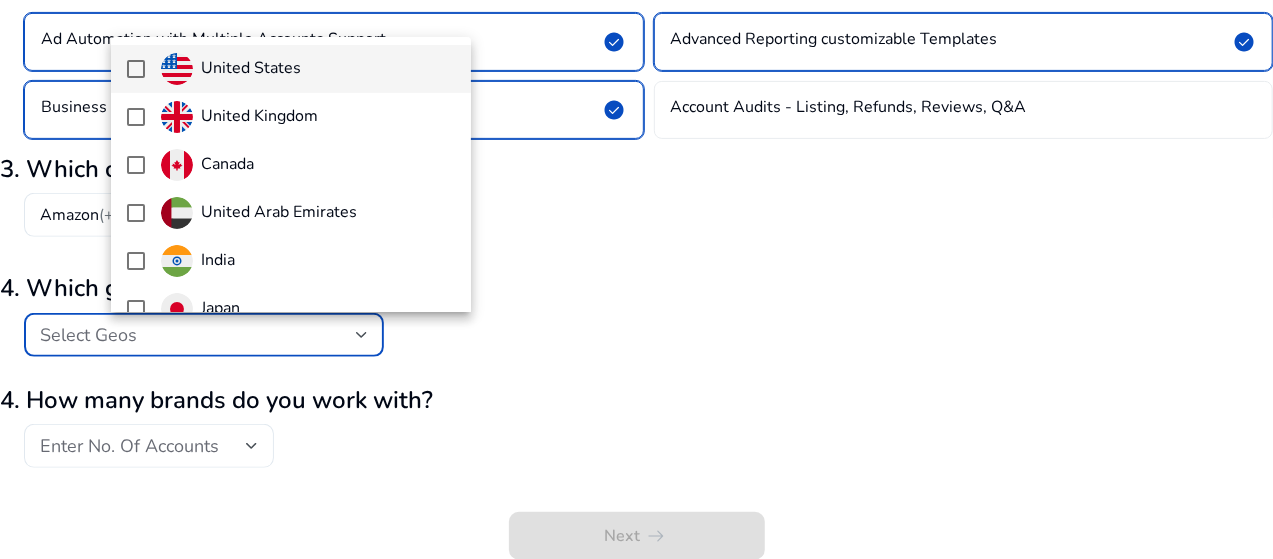 click at bounding box center [636, 279] 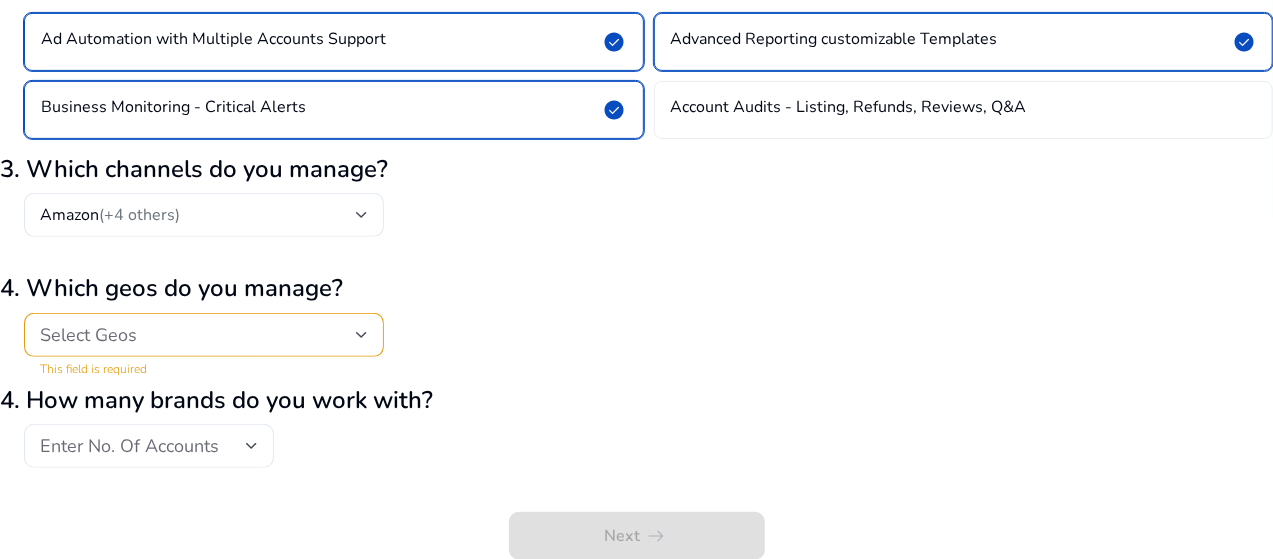 click on "Select Geos" at bounding box center (198, 335) 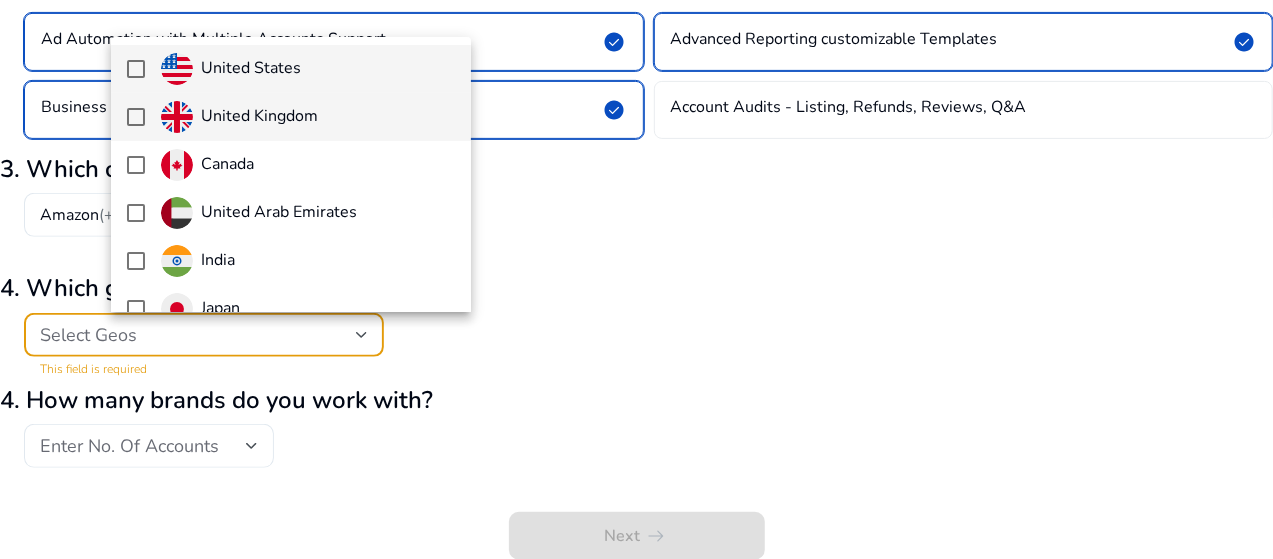 click on "United States" at bounding box center (231, 69) 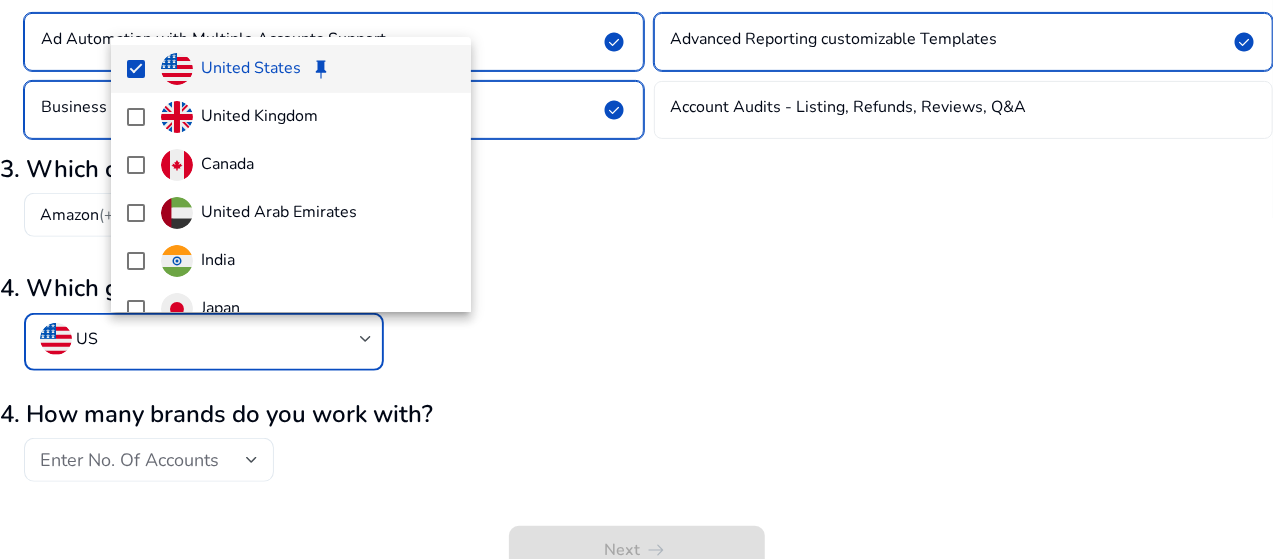 click at bounding box center (636, 279) 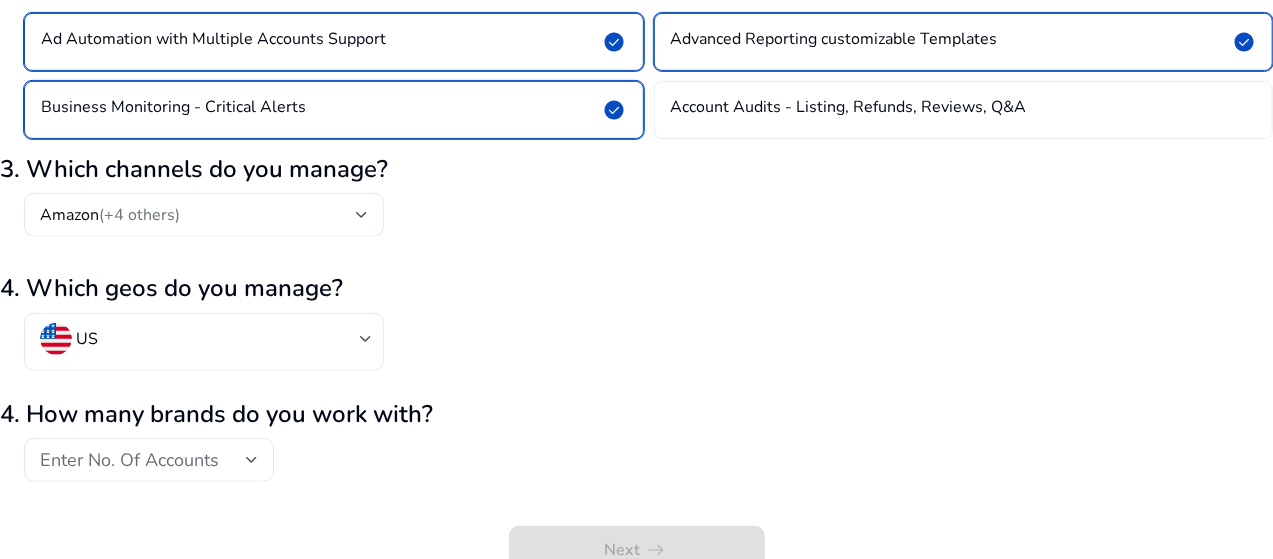 scroll, scrollTop: 305, scrollLeft: 0, axis: vertical 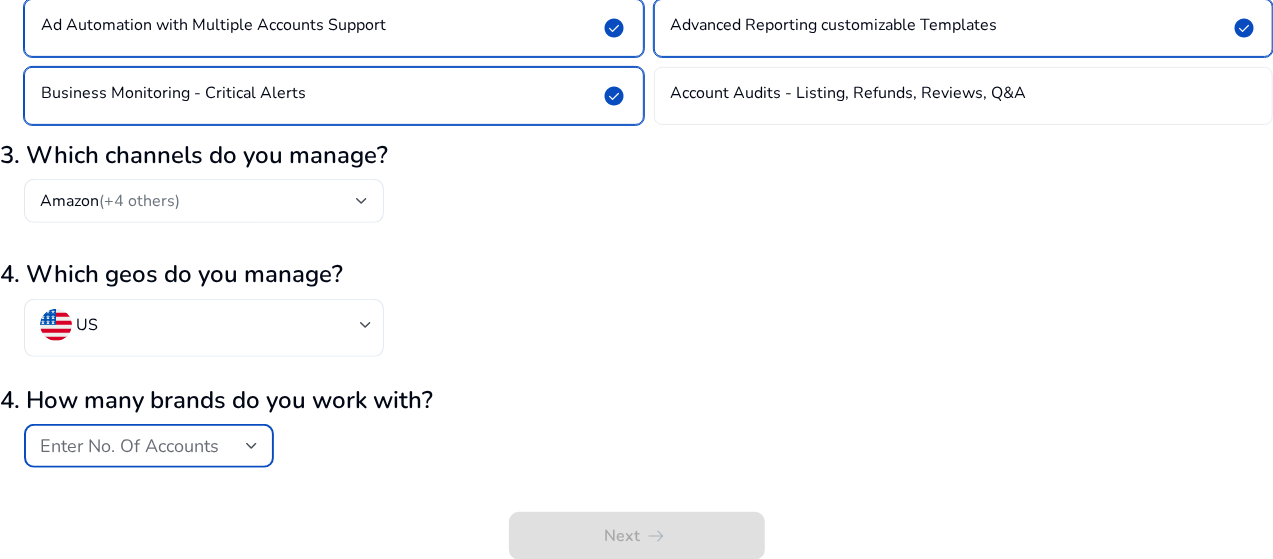 click on "Enter No. Of Accounts" at bounding box center (129, 446) 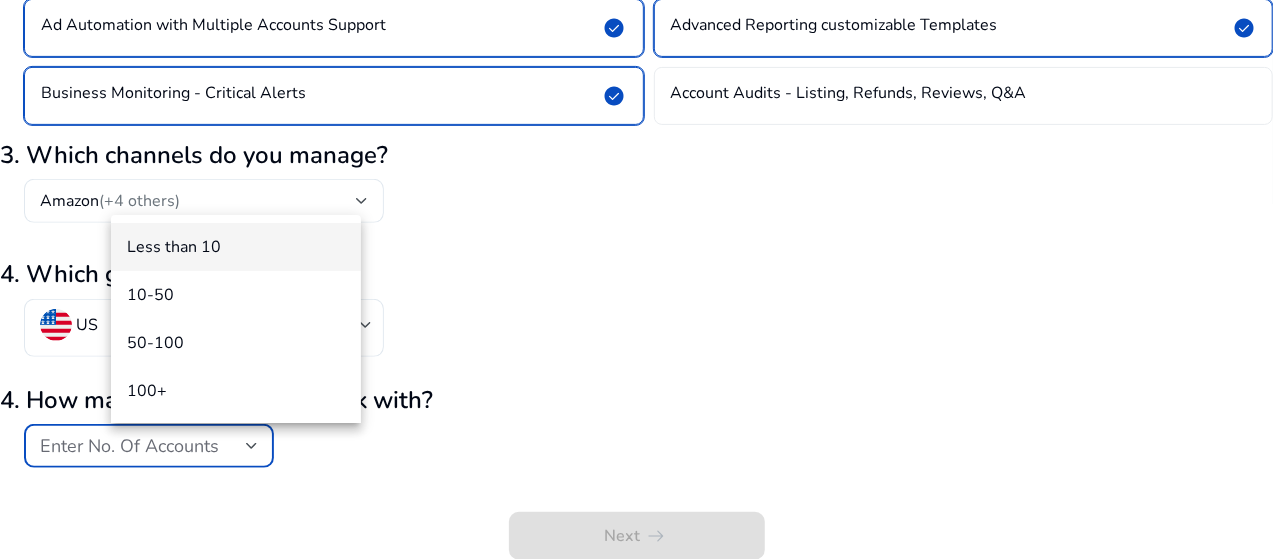 drag, startPoint x: 436, startPoint y: 365, endPoint x: 412, endPoint y: 371, distance: 24.738634 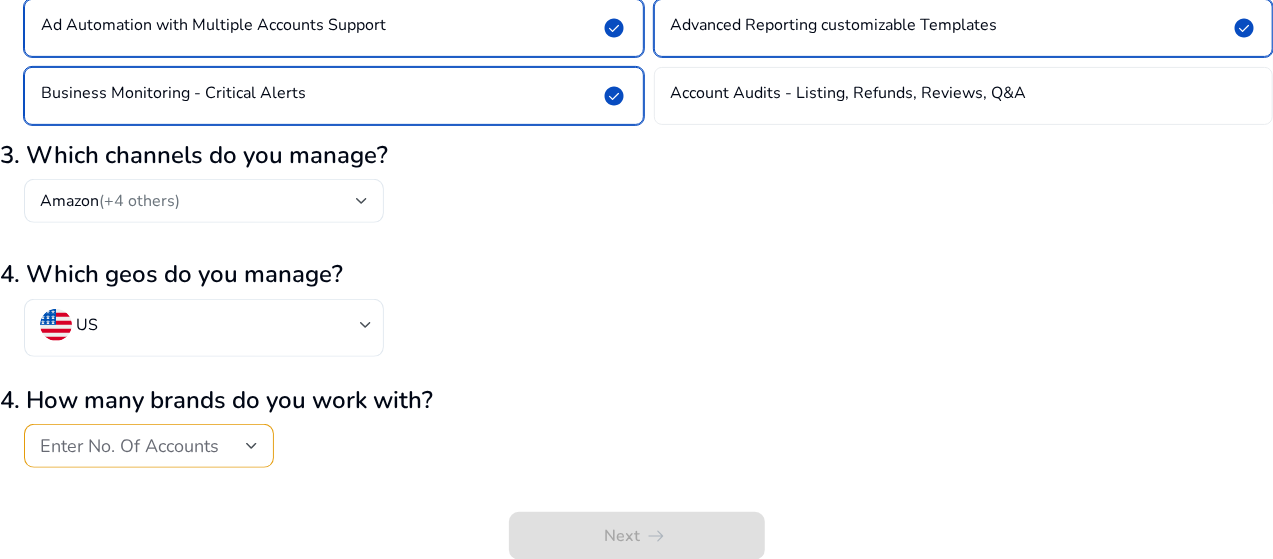 click on "Enter No. Of Accounts" at bounding box center [129, 446] 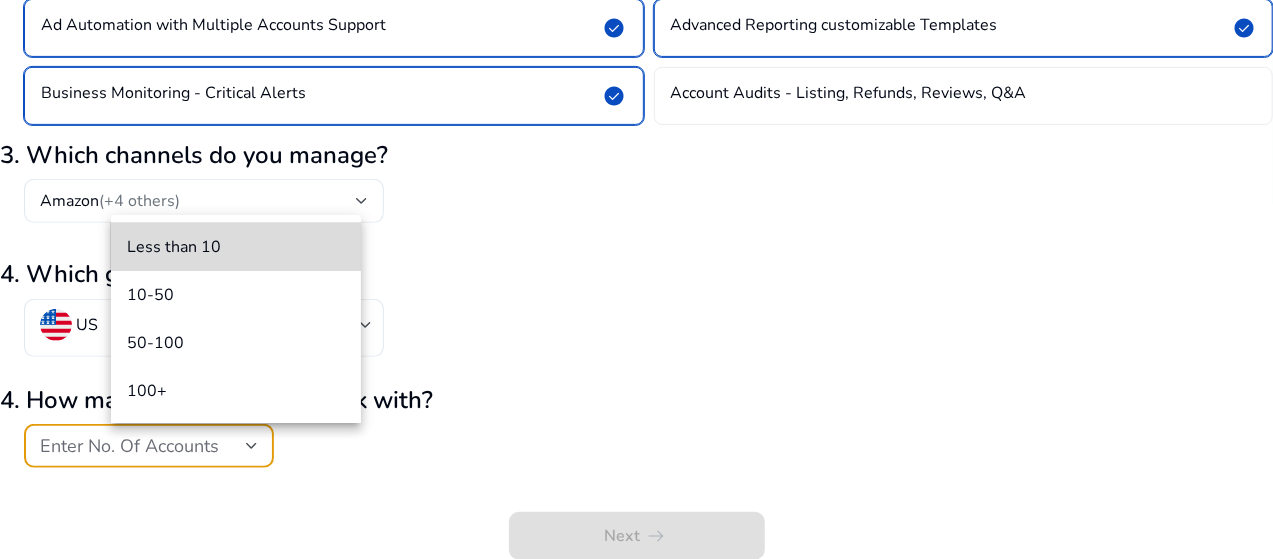 click on "Less than 10" at bounding box center [236, 247] 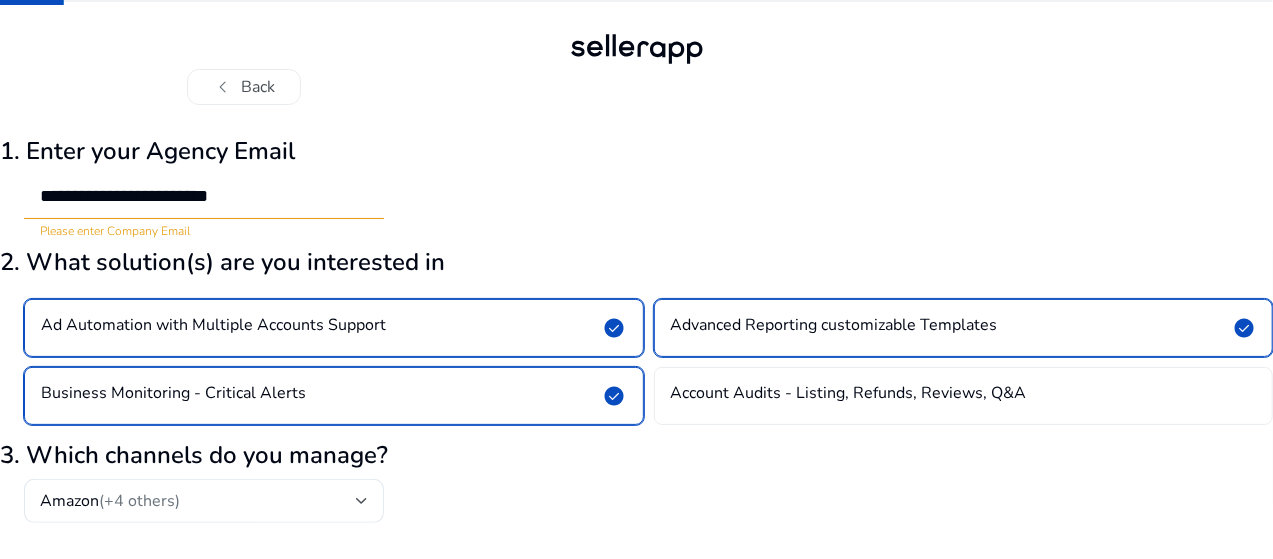 scroll, scrollTop: 0, scrollLeft: 0, axis: both 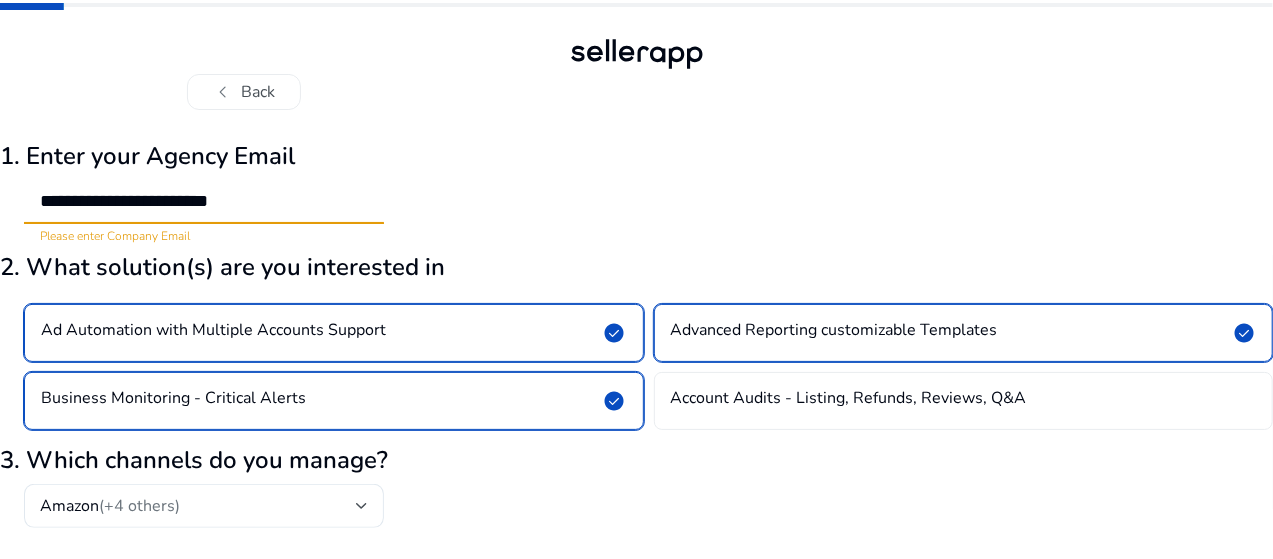 click on "**********" at bounding box center (204, 201) 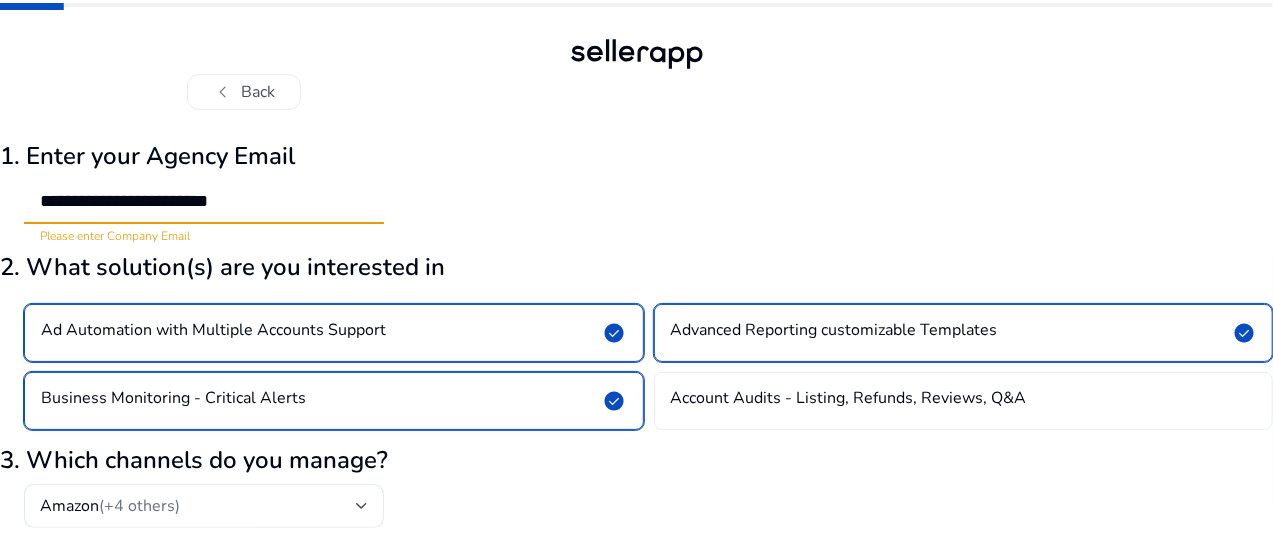 scroll, scrollTop: 1, scrollLeft: 0, axis: vertical 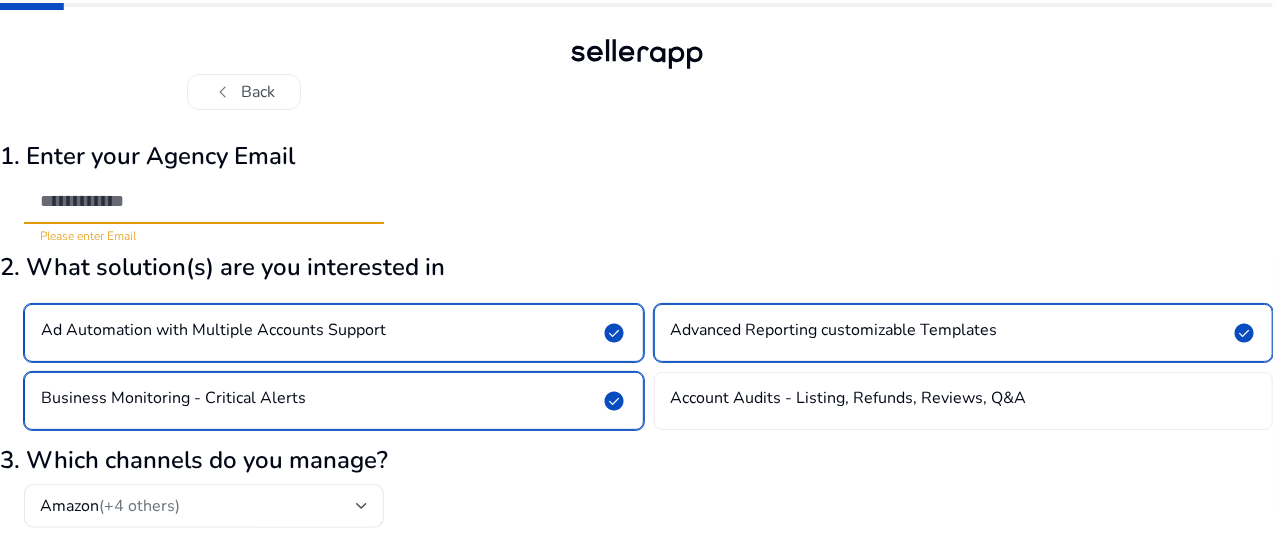 click at bounding box center (204, 201) 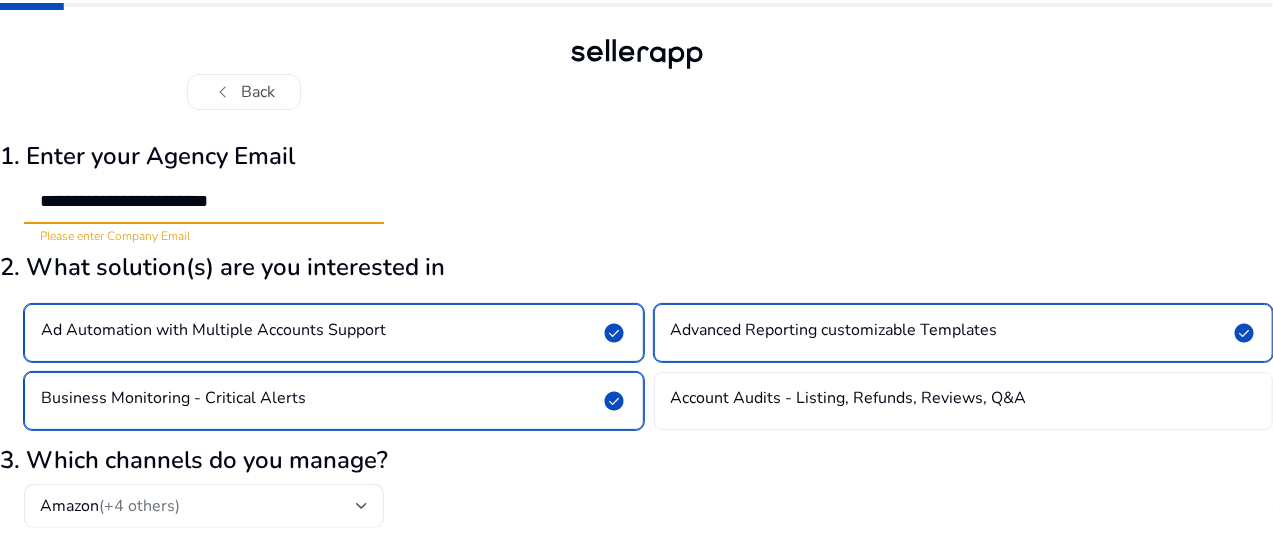 drag, startPoint x: 384, startPoint y: 195, endPoint x: 32, endPoint y: 201, distance: 352.05115 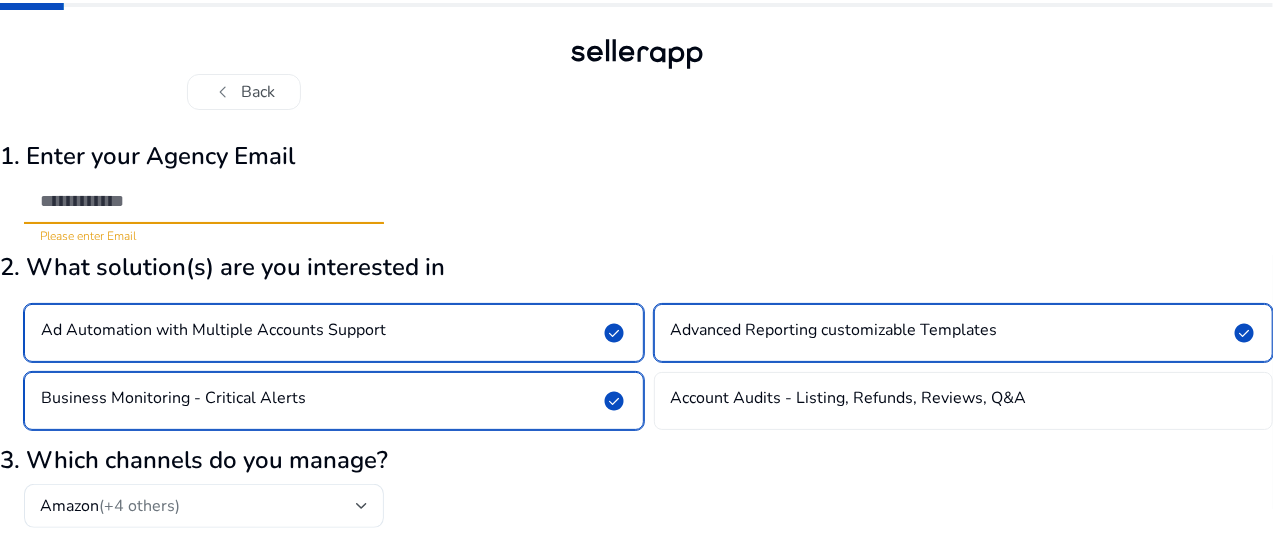type 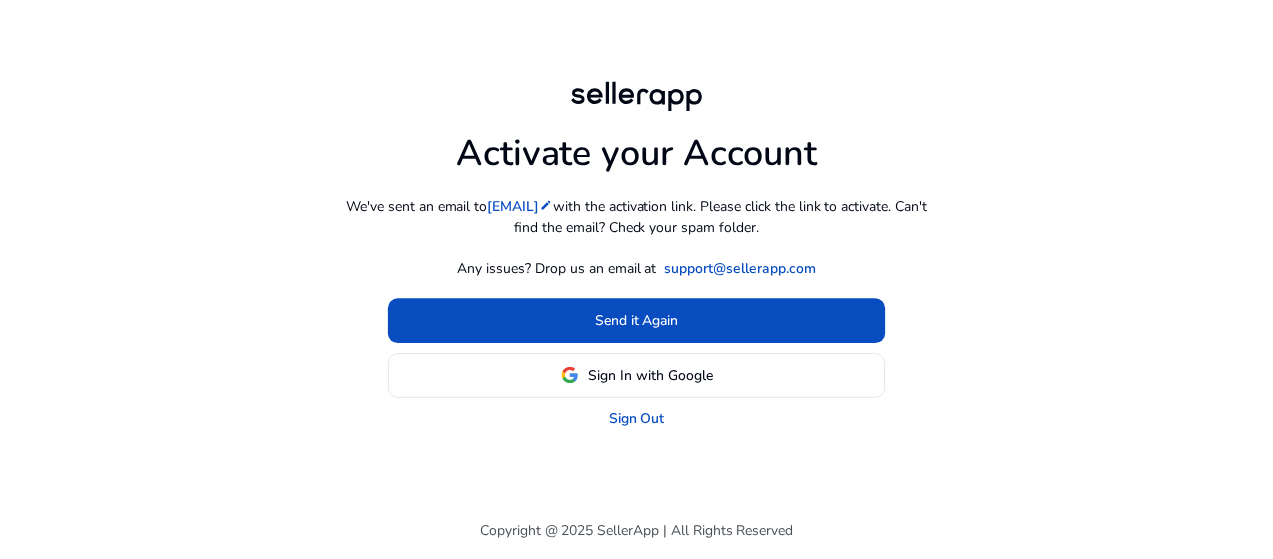 scroll, scrollTop: 0, scrollLeft: 0, axis: both 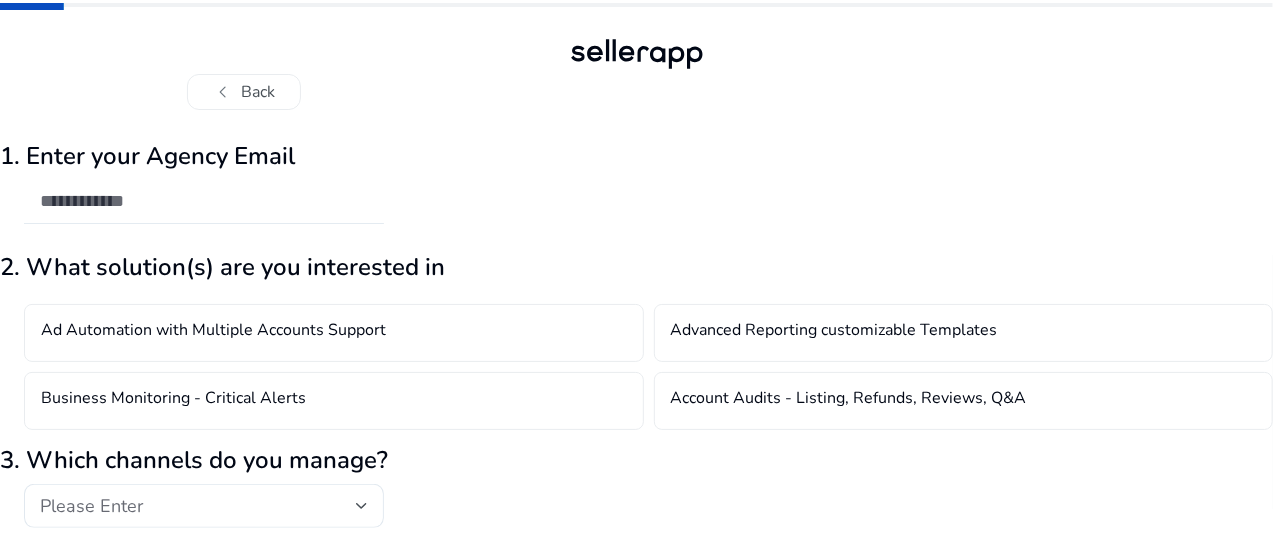click 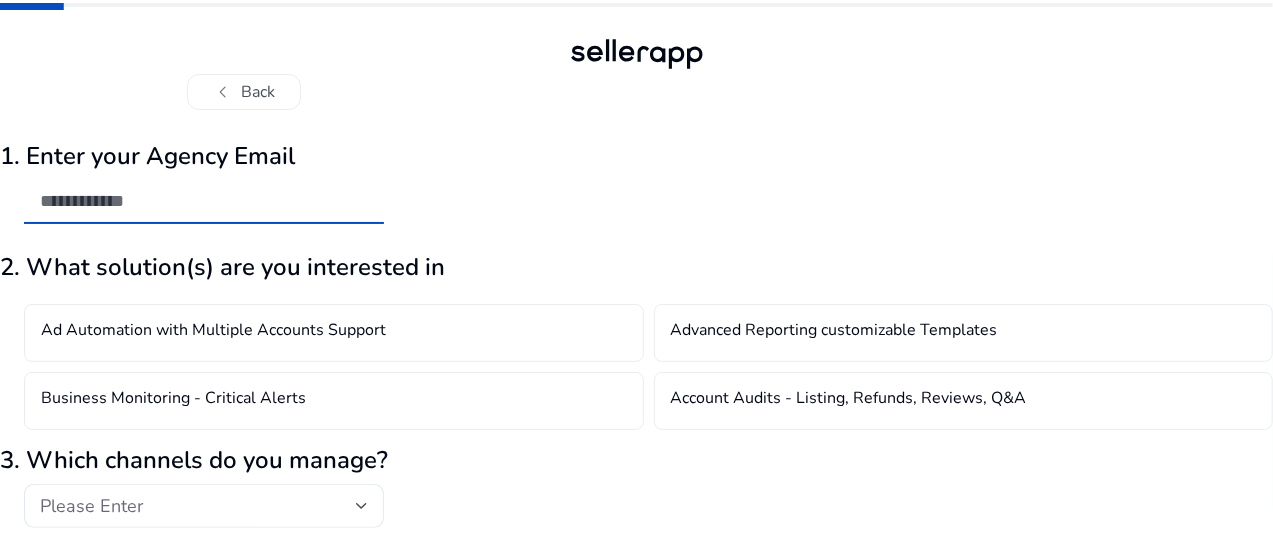 click at bounding box center (204, 201) 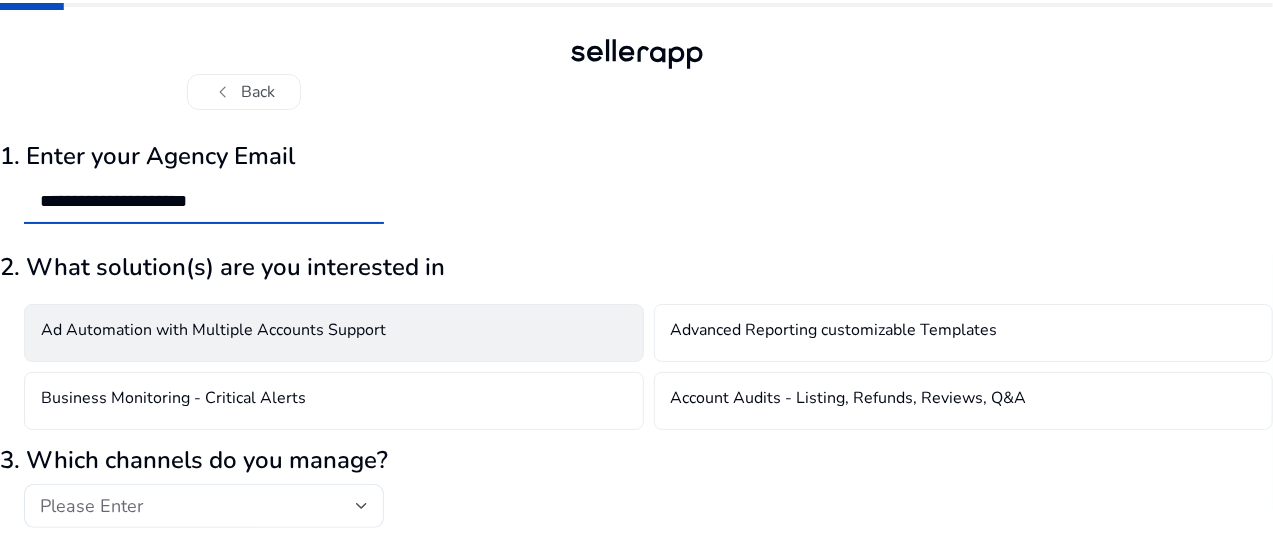 type on "**********" 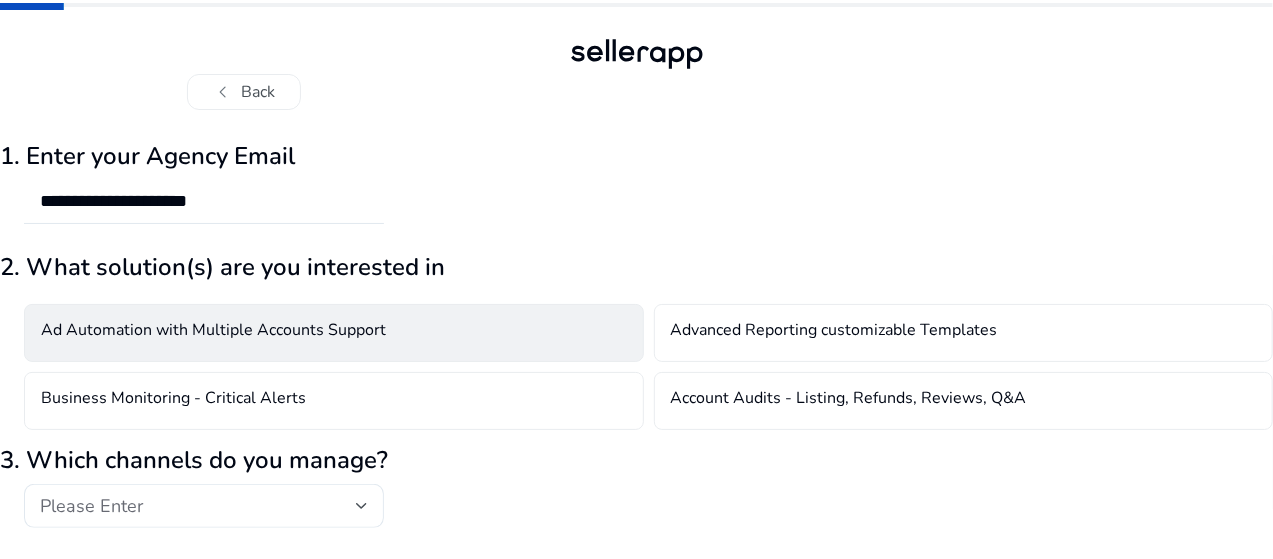 click on "Ad Automation with Multiple Accounts Support" 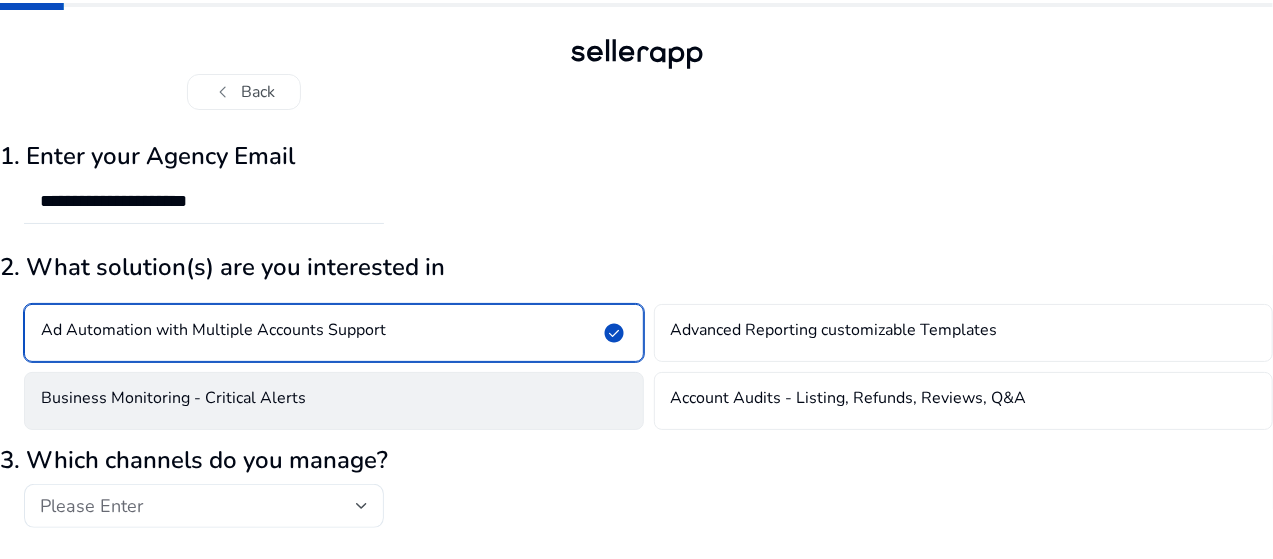 click on "Business Monitoring - Critical Alerts" 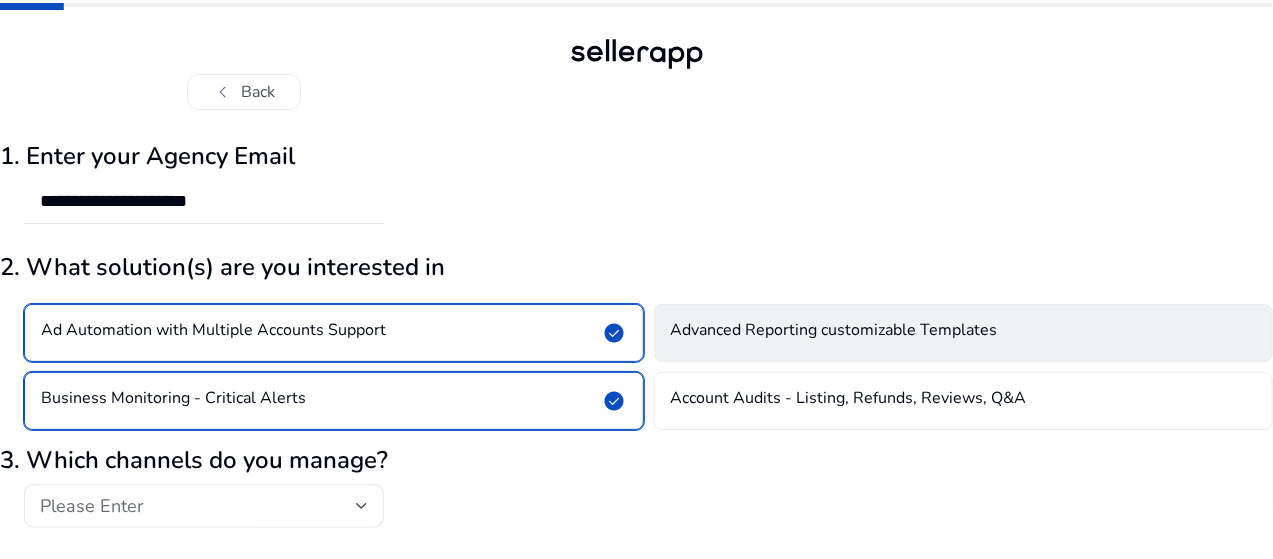 click on "Advanced Reporting customizable Templates" 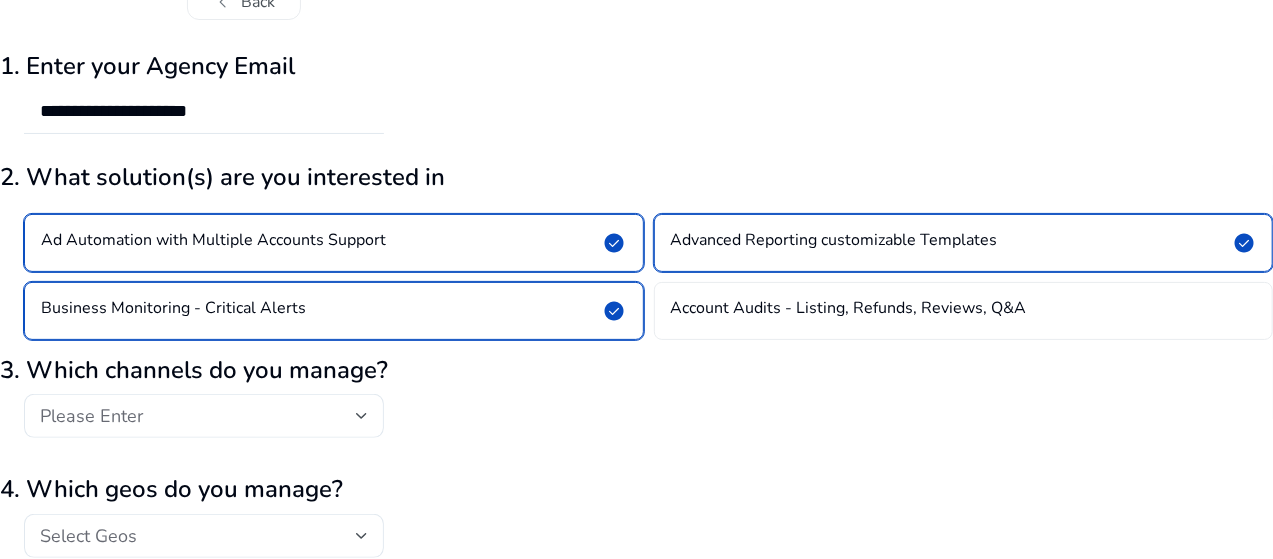scroll, scrollTop: 200, scrollLeft: 0, axis: vertical 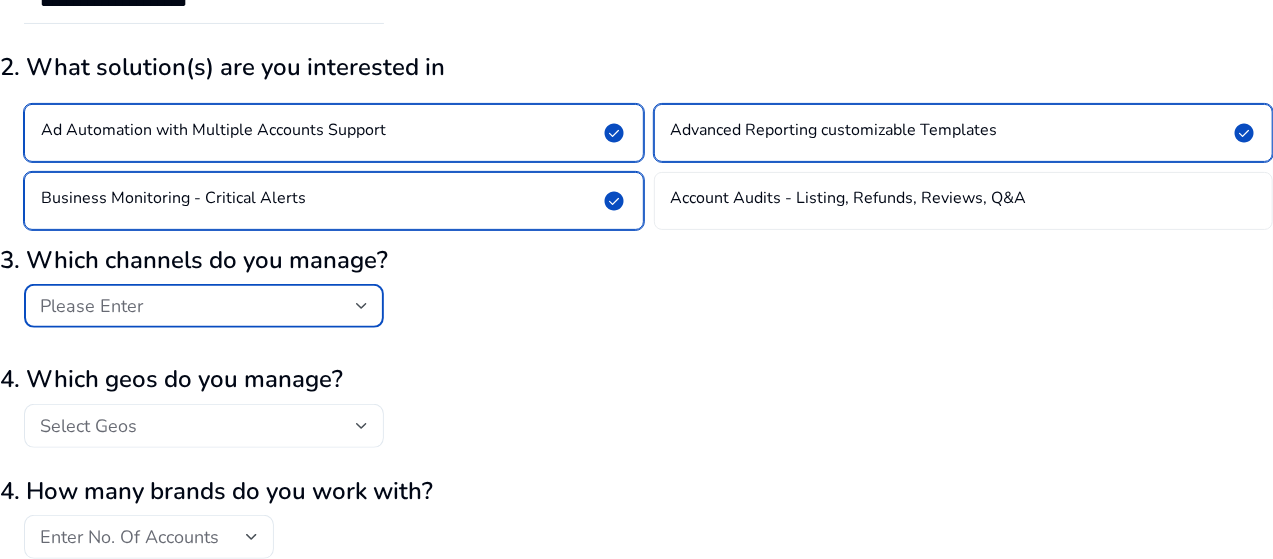 click on "Please Enter" at bounding box center [198, 306] 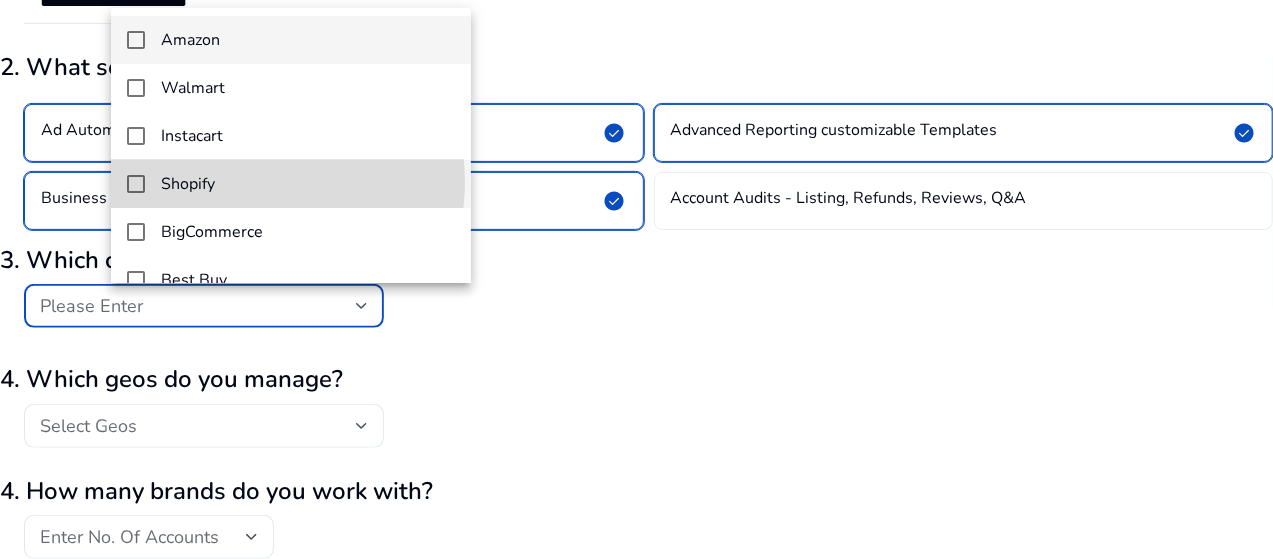 click on "Shopify" at bounding box center [308, 184] 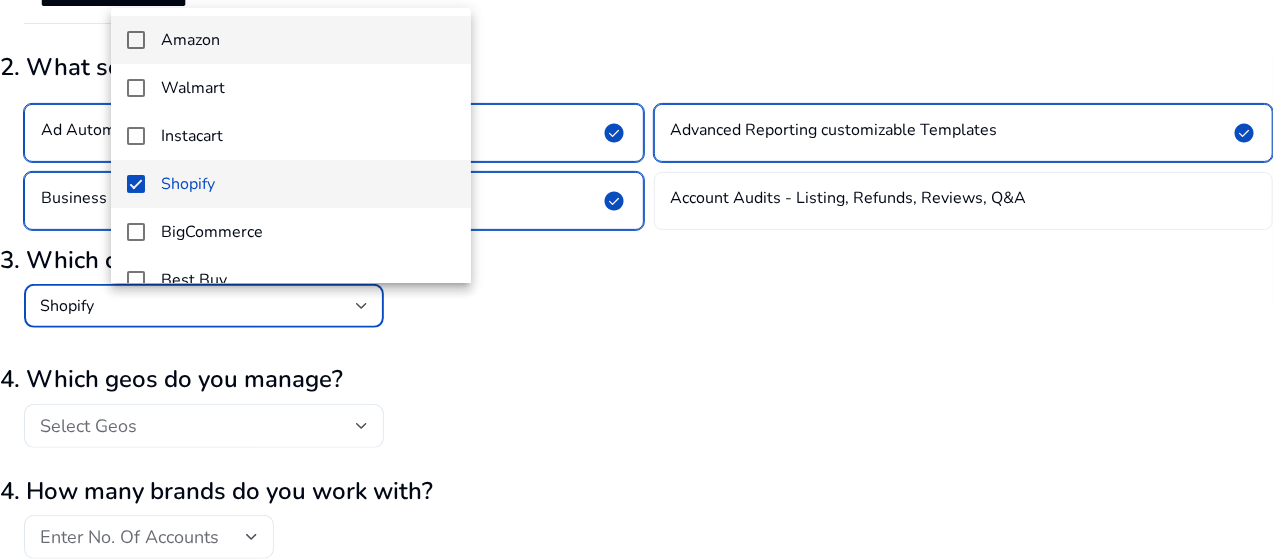 click on "Amazon" at bounding box center (190, 40) 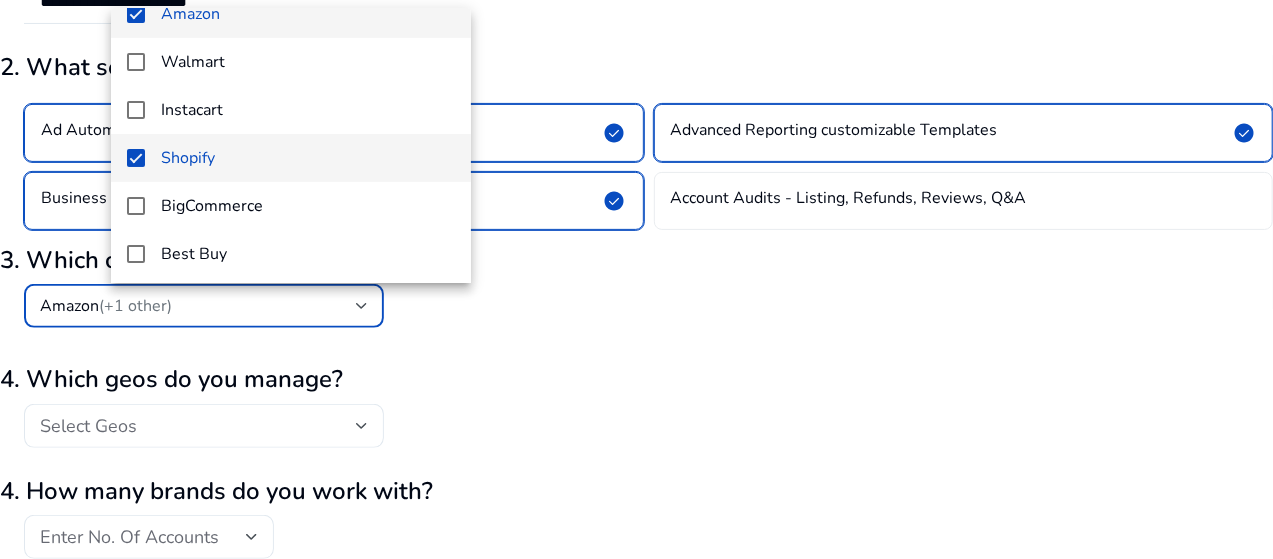 scroll, scrollTop: 100, scrollLeft: 0, axis: vertical 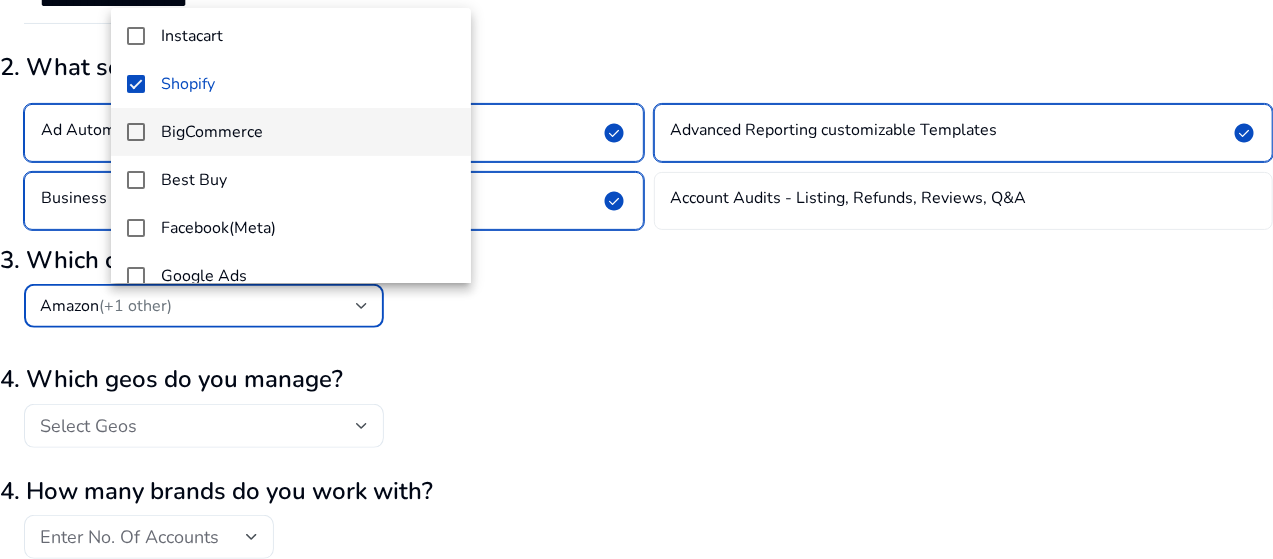 click on "BigCommerce" at bounding box center (291, 132) 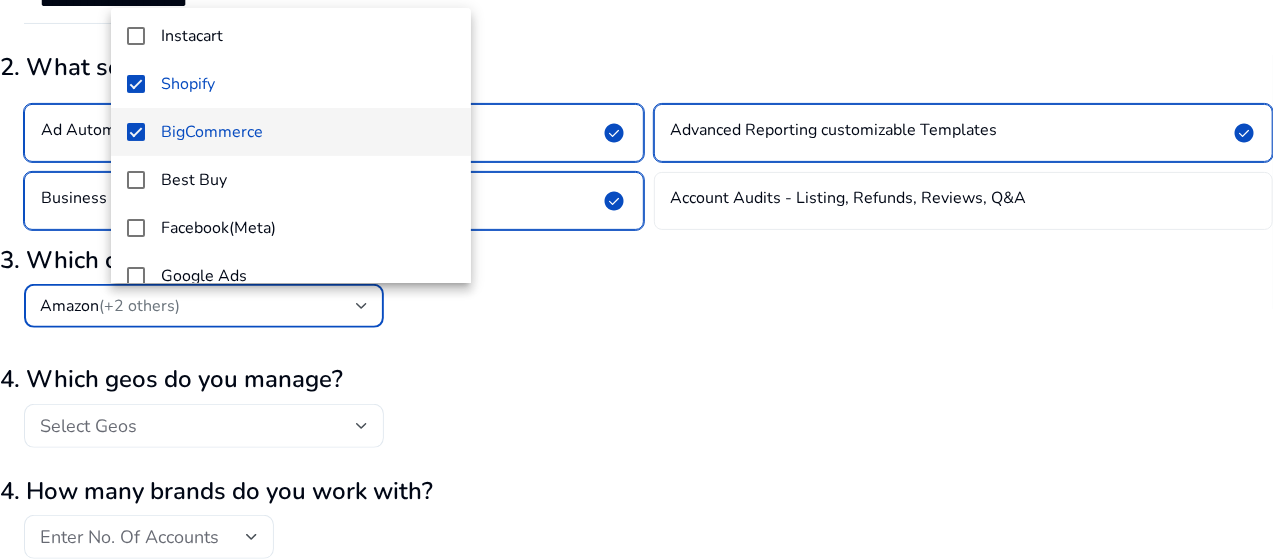 click on "BigCommerce" at bounding box center [212, 132] 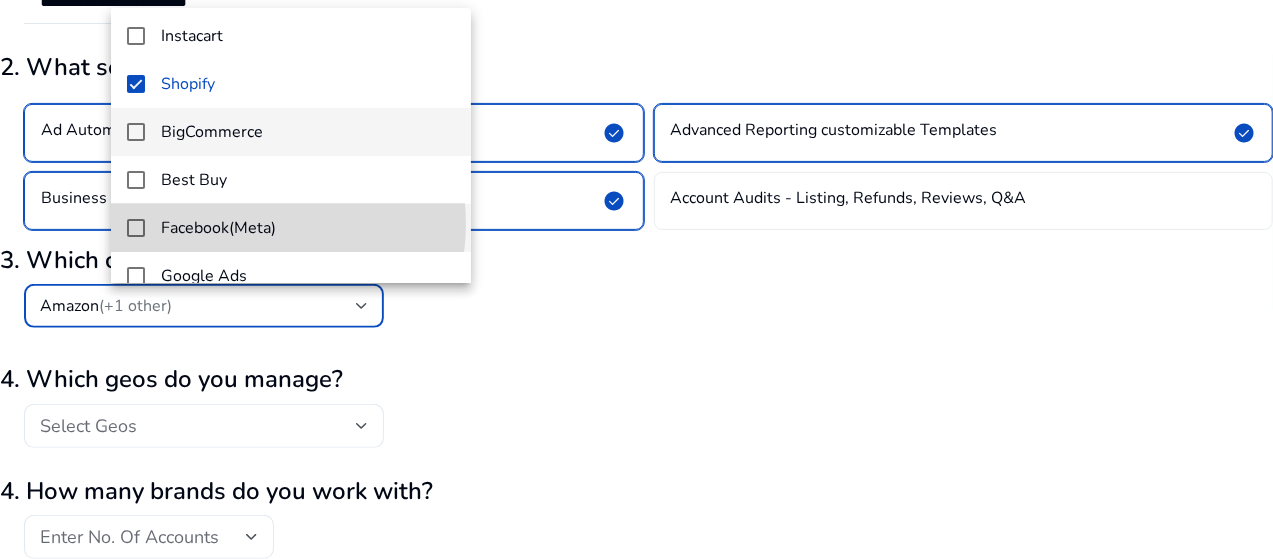 click on "Facebook(Meta)" at bounding box center [218, 228] 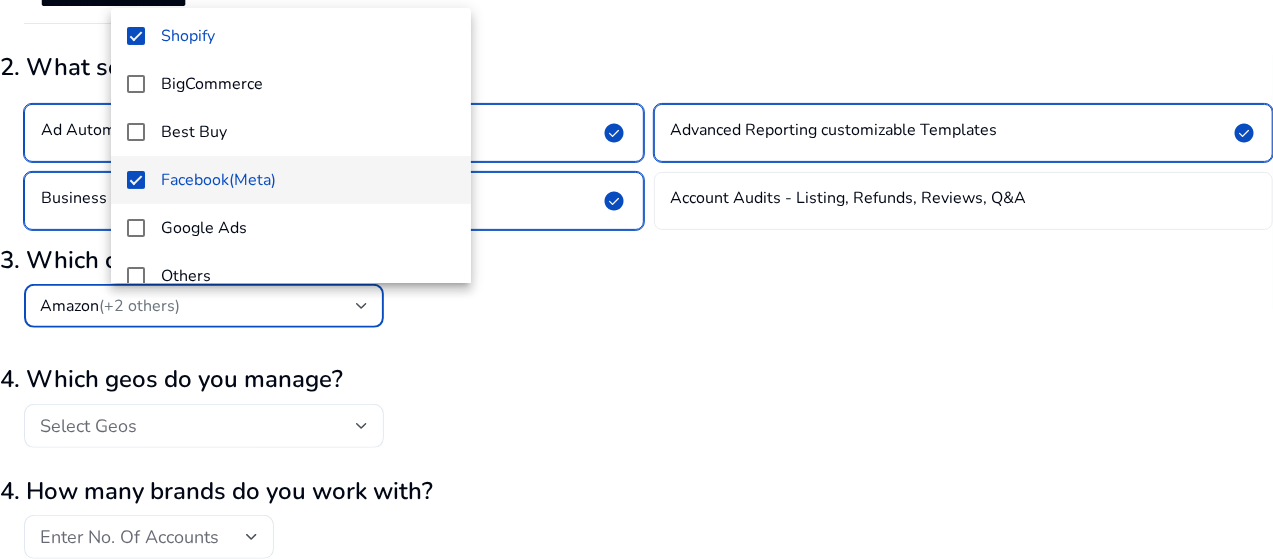 scroll, scrollTop: 172, scrollLeft: 0, axis: vertical 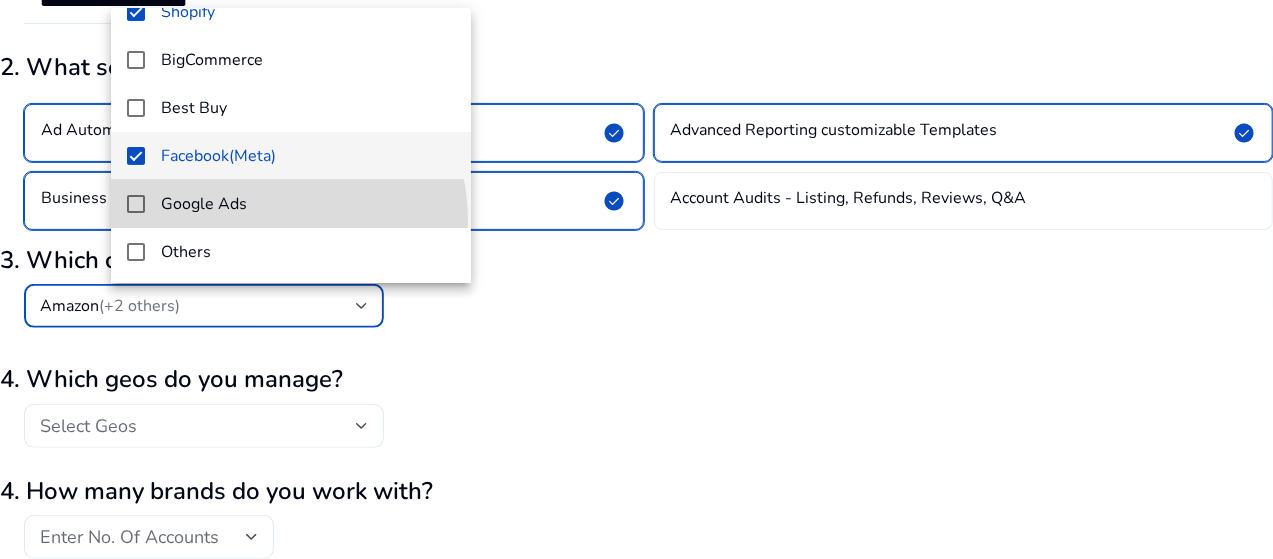 click on "Google Ads" at bounding box center [291, 204] 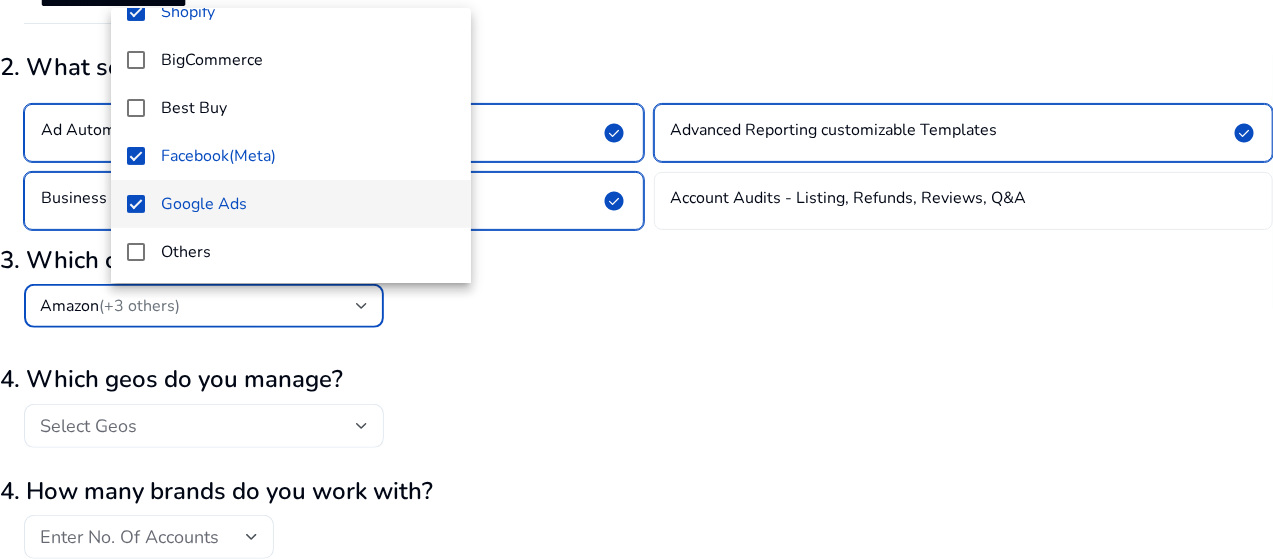 click at bounding box center (636, 279) 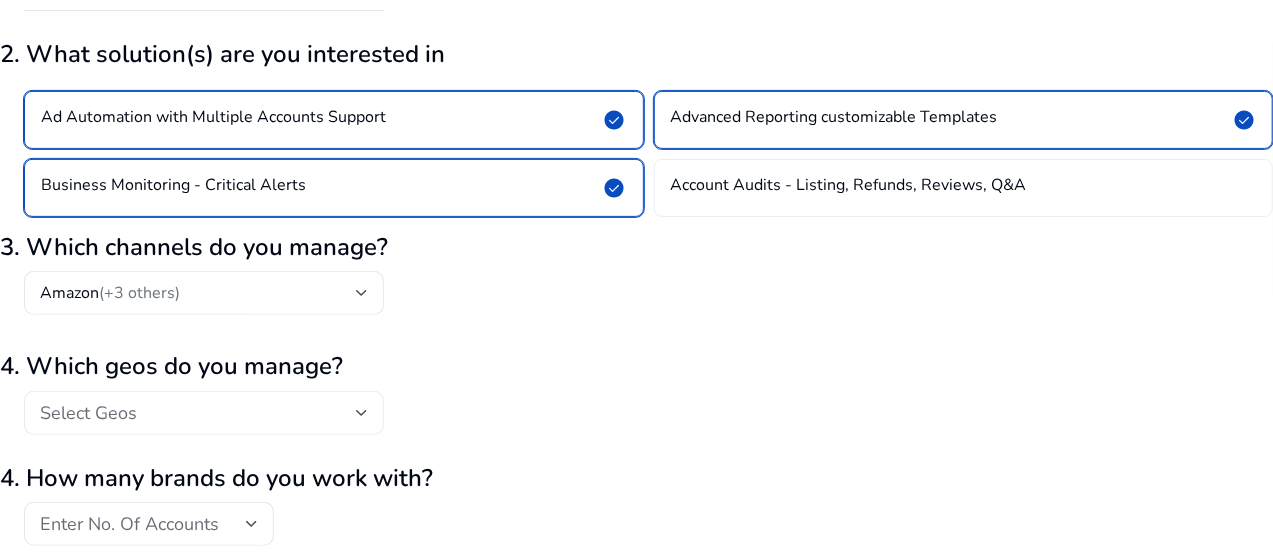 scroll, scrollTop: 291, scrollLeft: 0, axis: vertical 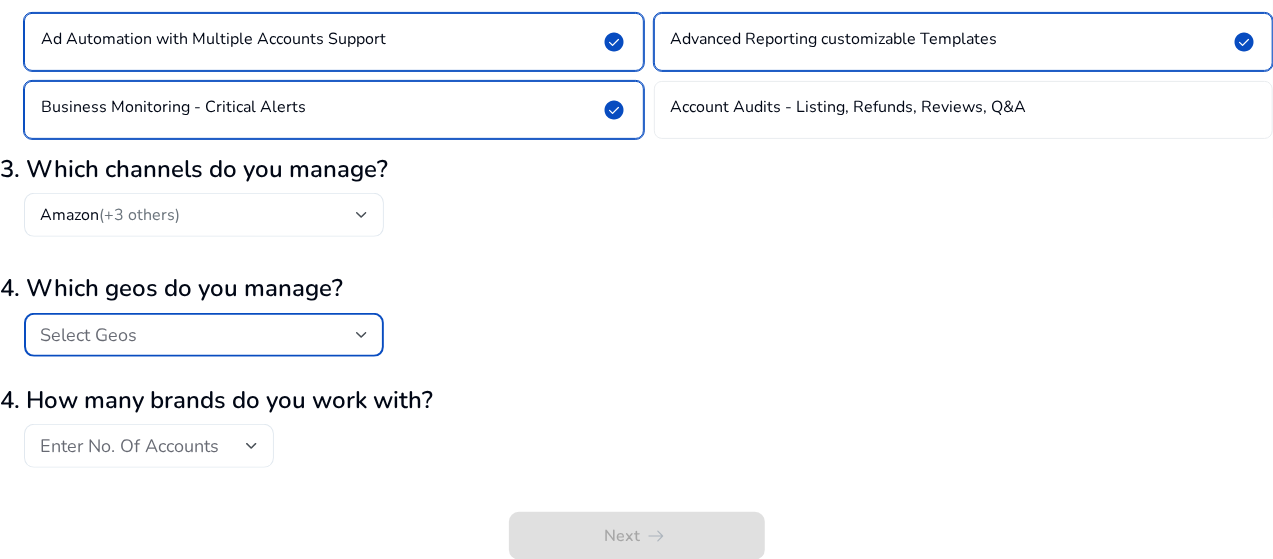 click on "Select Geos" at bounding box center [198, 335] 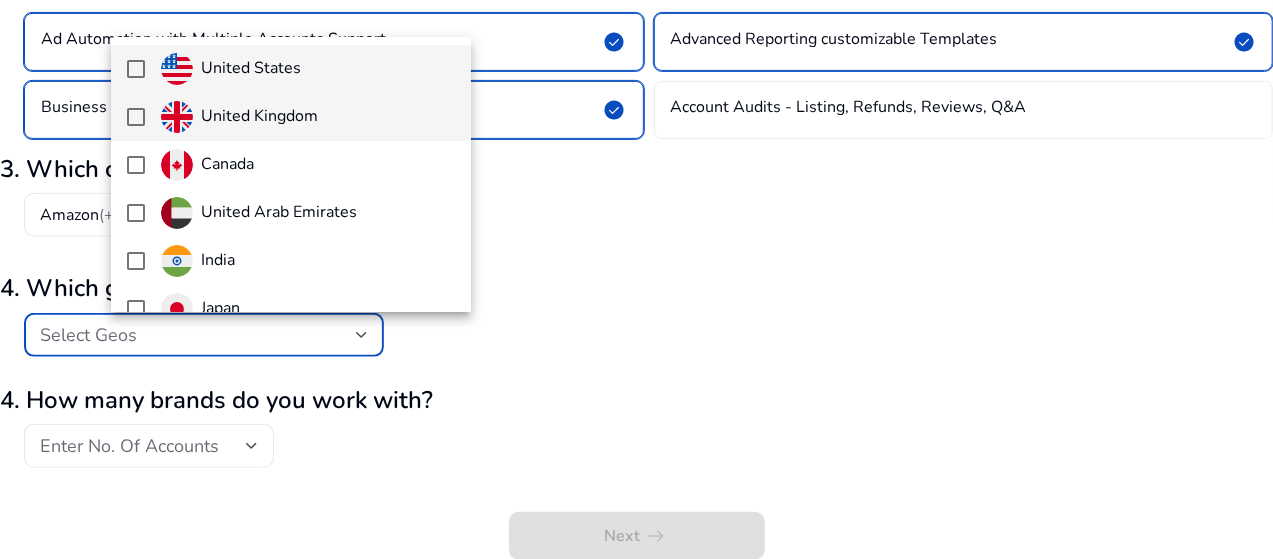 click on "United States" at bounding box center [291, 69] 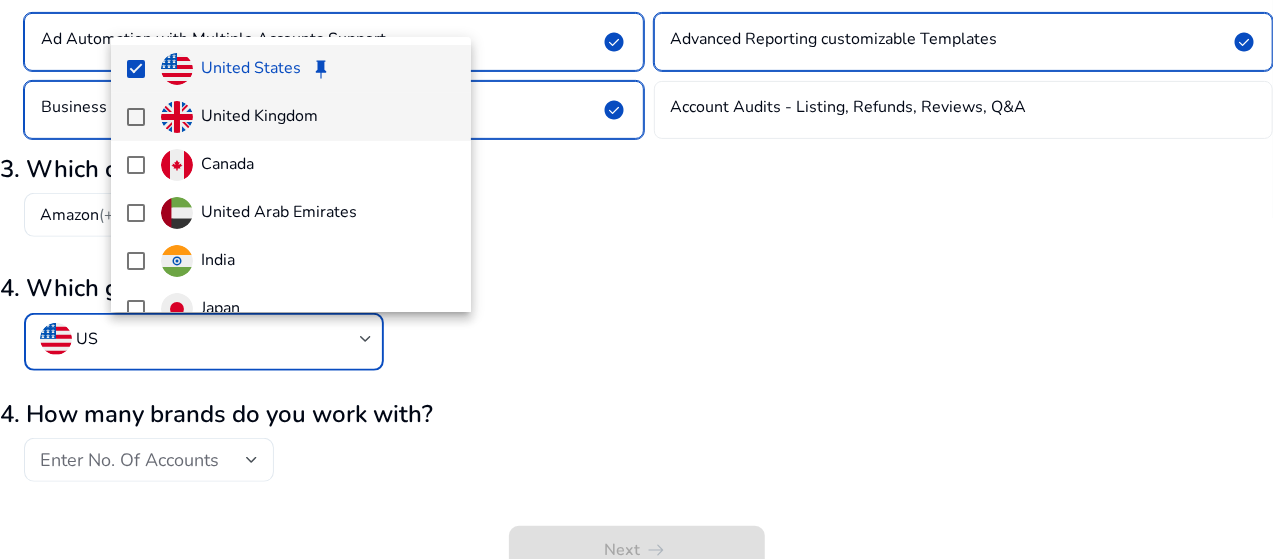 click on "United Kingdom" at bounding box center (259, 116) 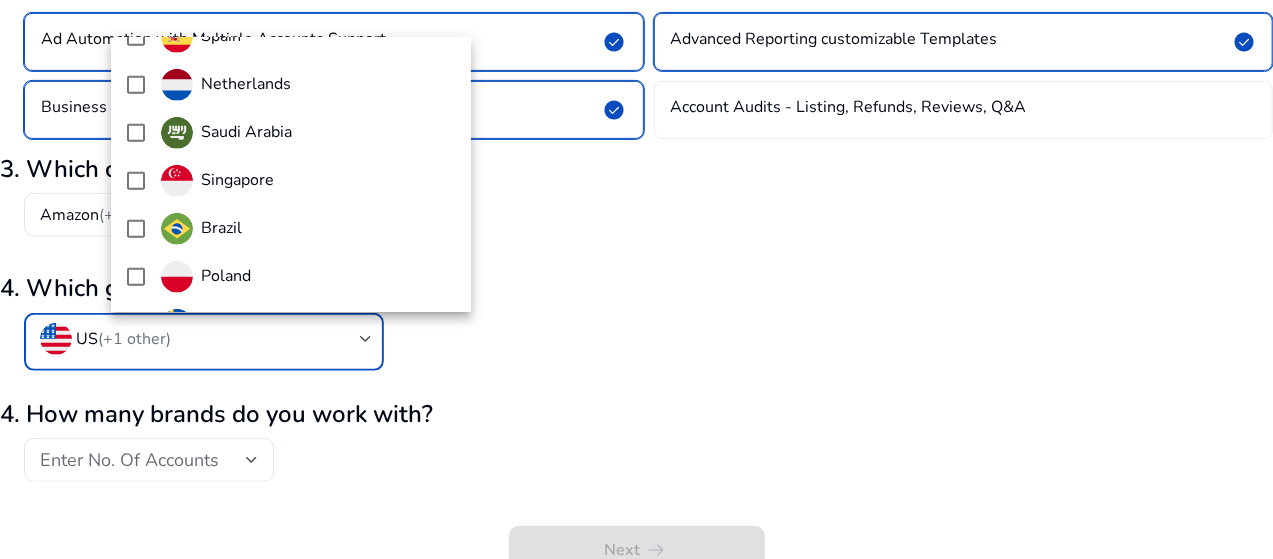 scroll, scrollTop: 600, scrollLeft: 0, axis: vertical 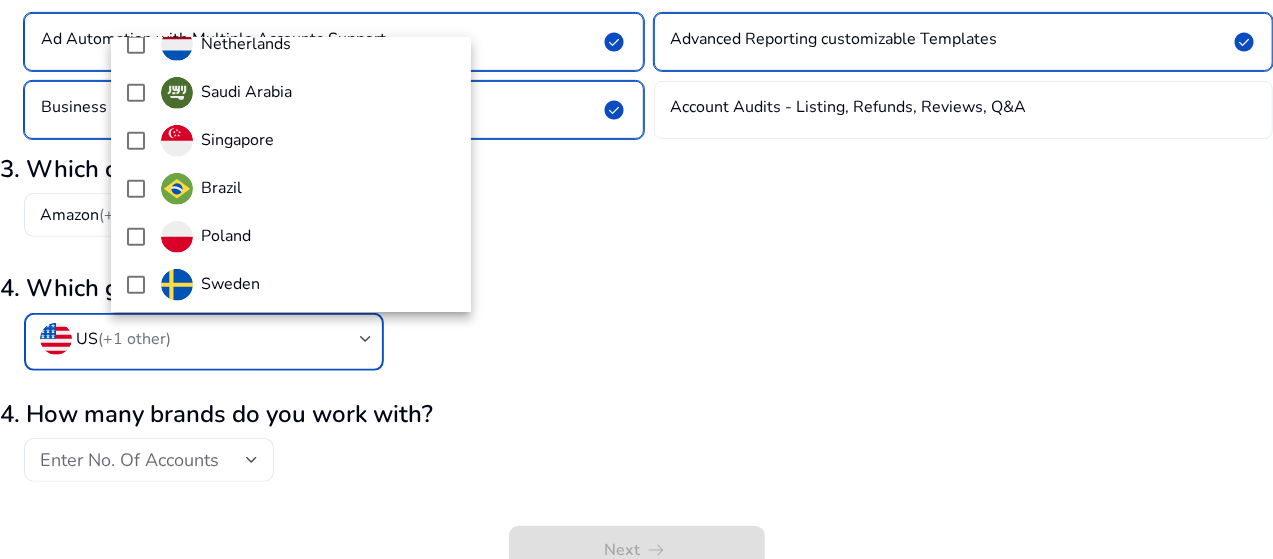 click at bounding box center (636, 279) 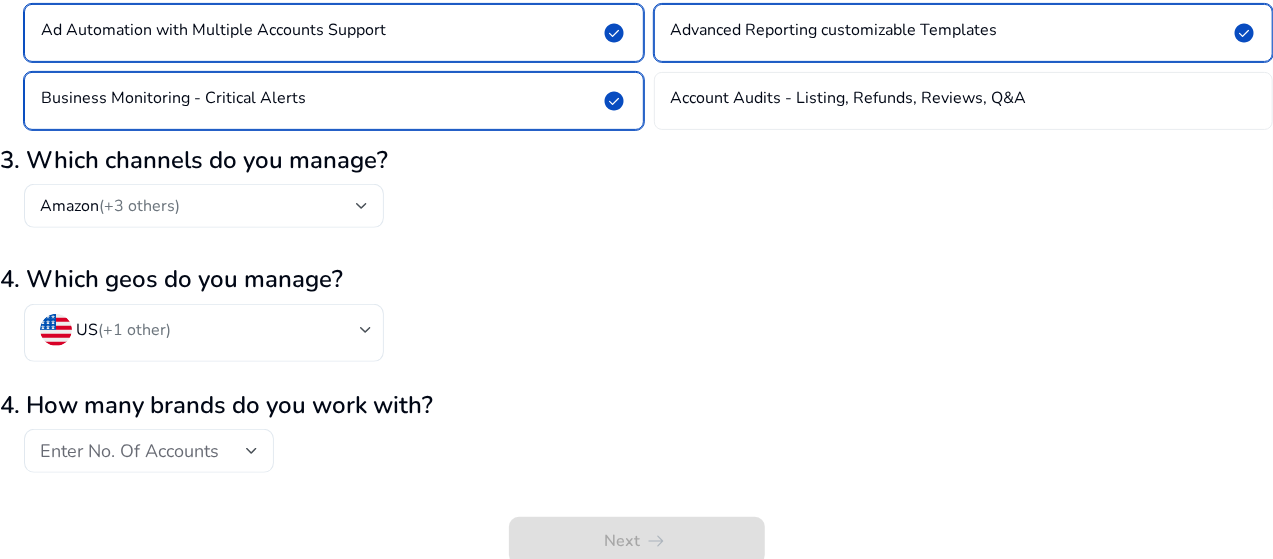 scroll, scrollTop: 305, scrollLeft: 0, axis: vertical 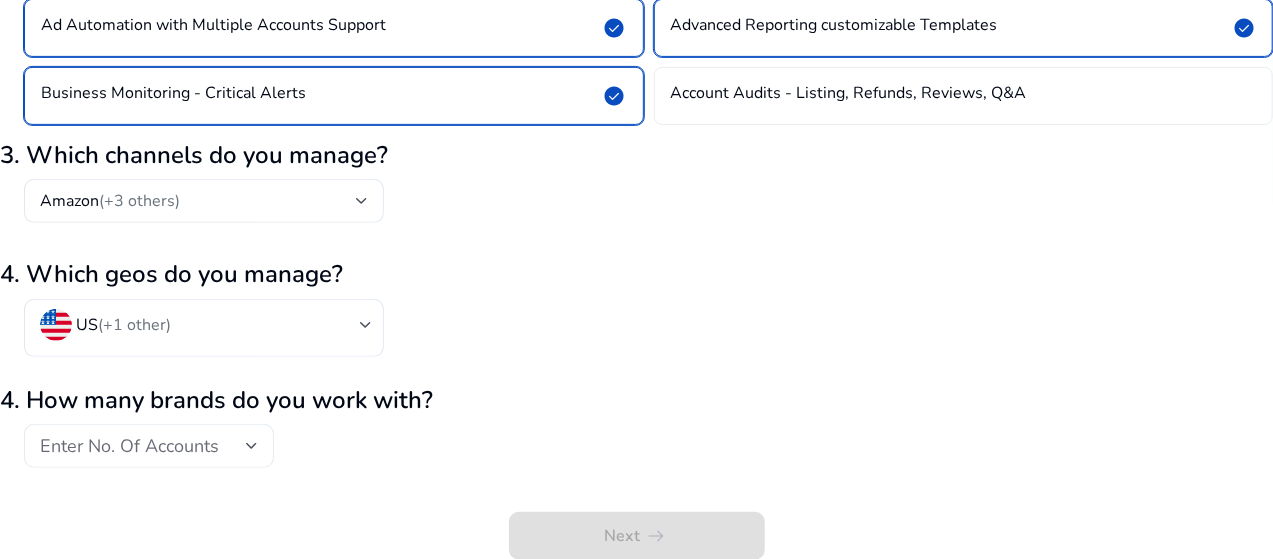 click on "Enter No. Of Accounts" at bounding box center [129, 446] 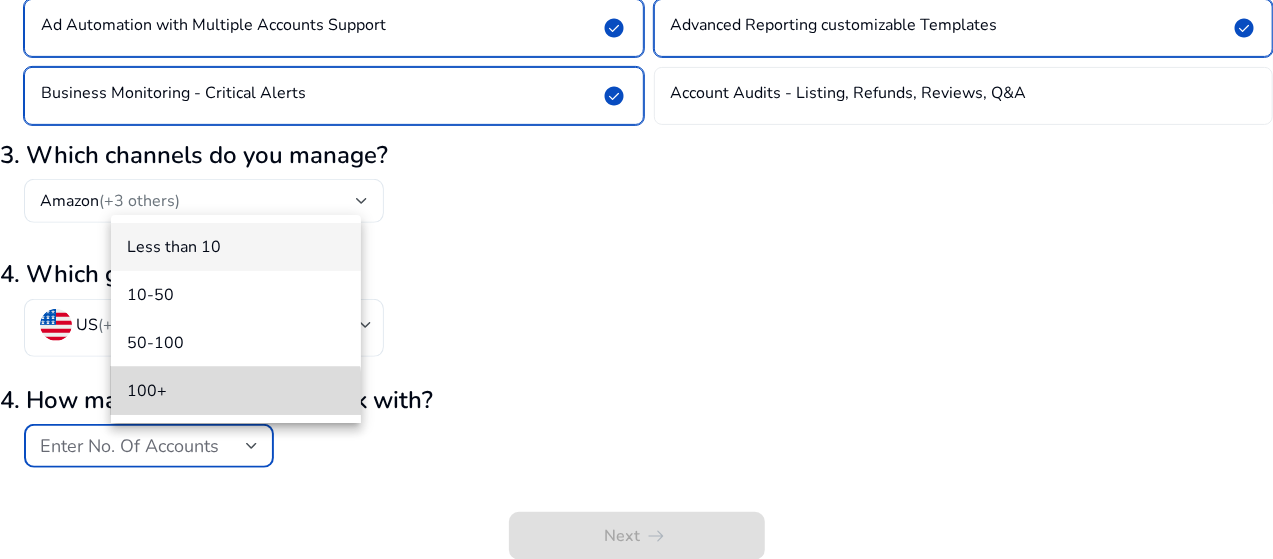 click on "100+" at bounding box center (236, 391) 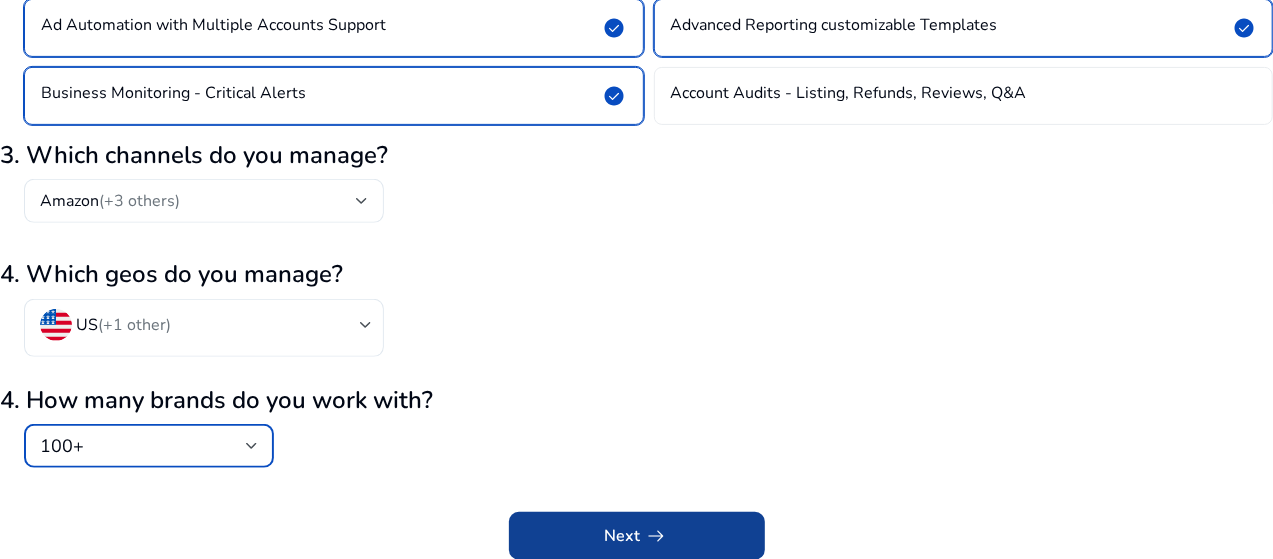 click on "Next   arrow_right_alt" 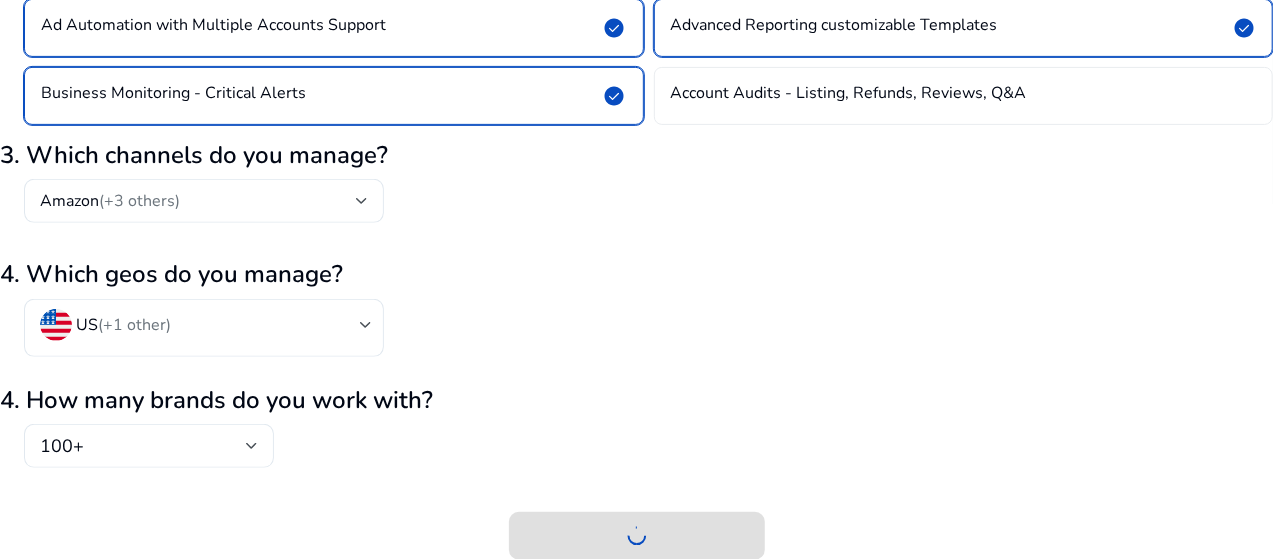 click on "4. How many brands do you work with?  100+" 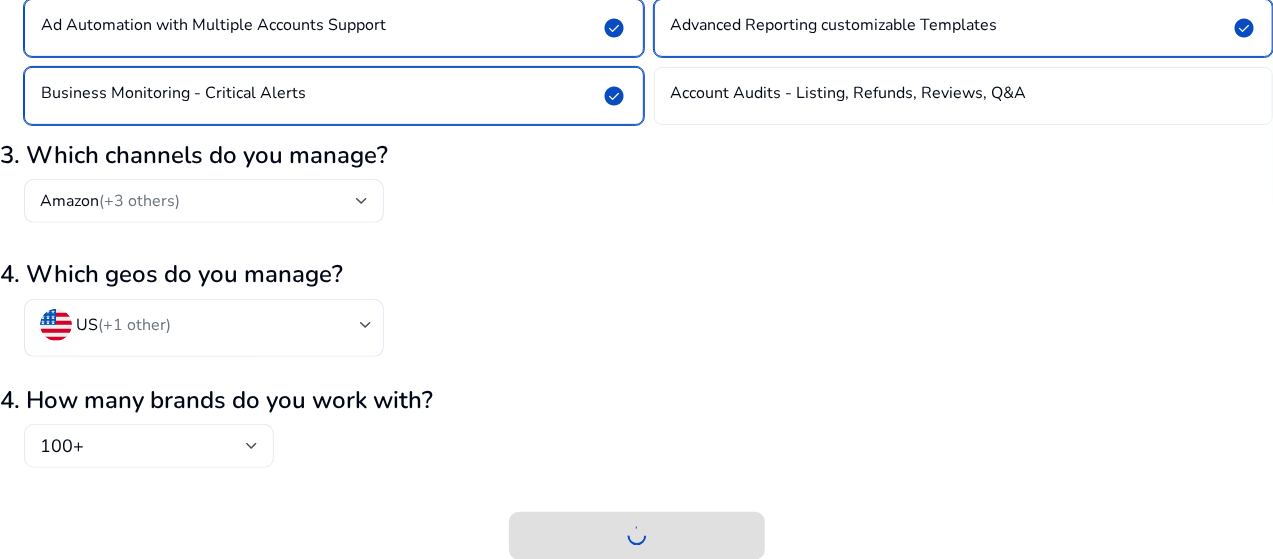 click on "100+" 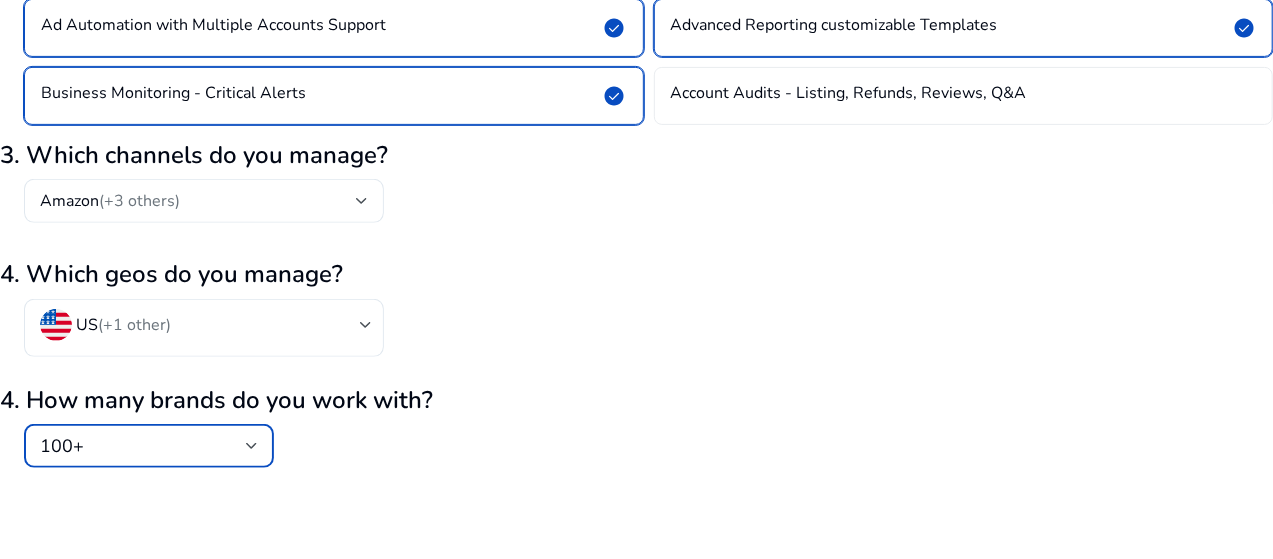 scroll, scrollTop: 13, scrollLeft: 0, axis: vertical 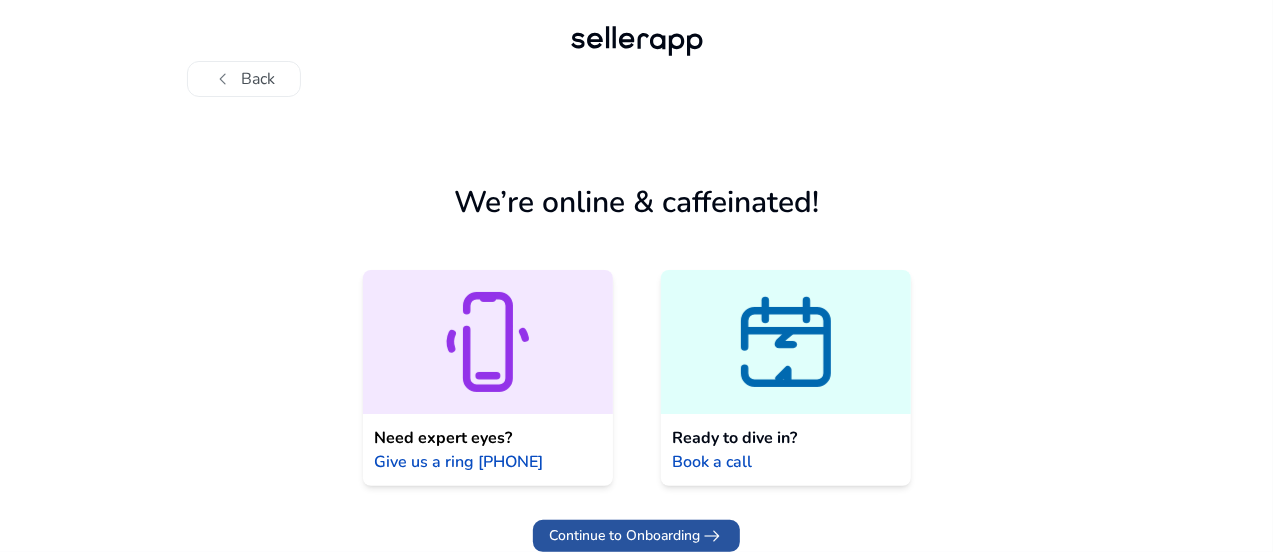 click on "Continue to Onboarding" 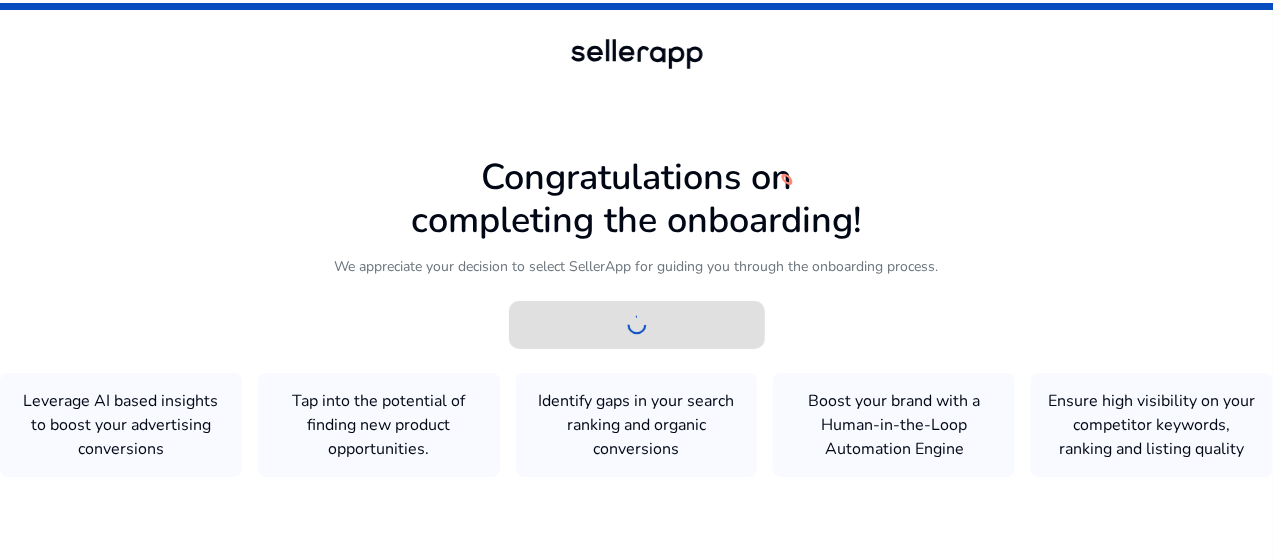 scroll, scrollTop: 1, scrollLeft: 0, axis: vertical 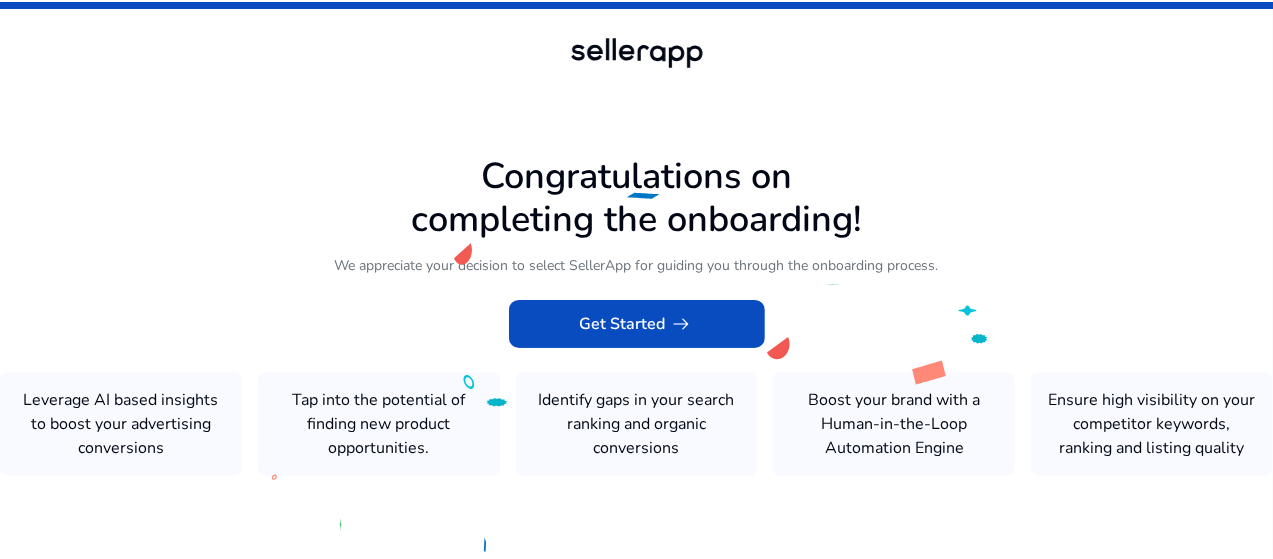 drag, startPoint x: 333, startPoint y: 249, endPoint x: 402, endPoint y: 248, distance: 69.00725 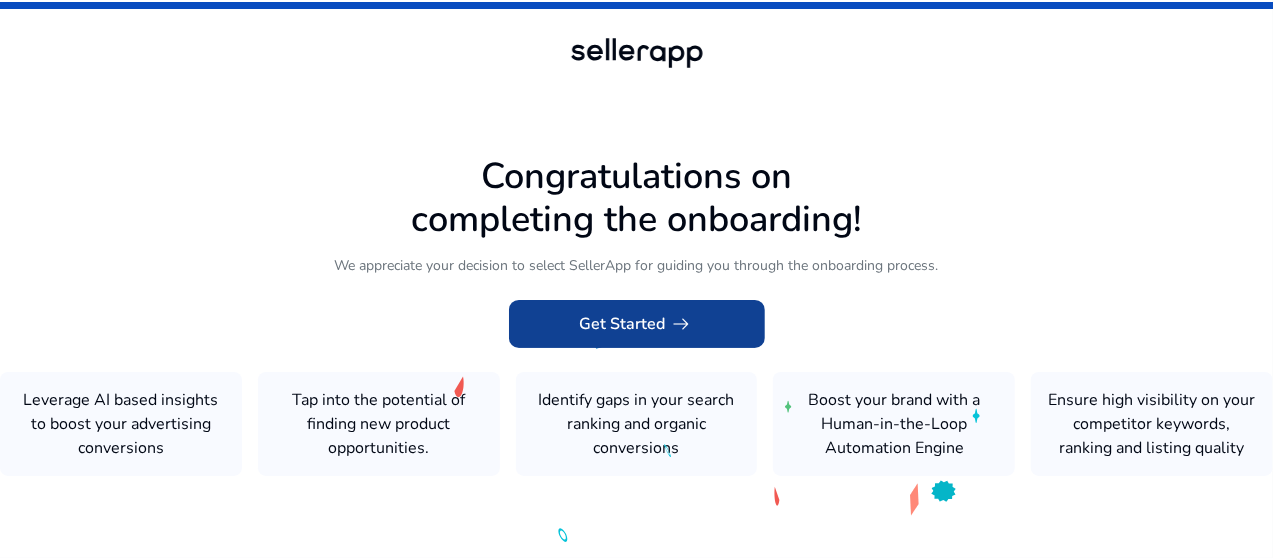 click 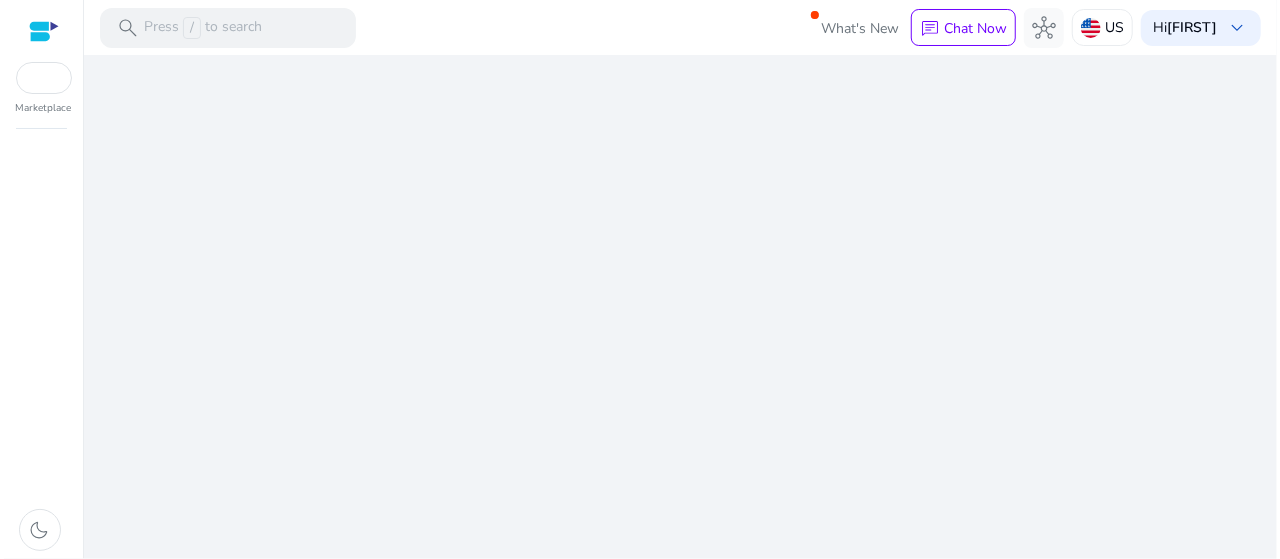 scroll, scrollTop: 0, scrollLeft: 0, axis: both 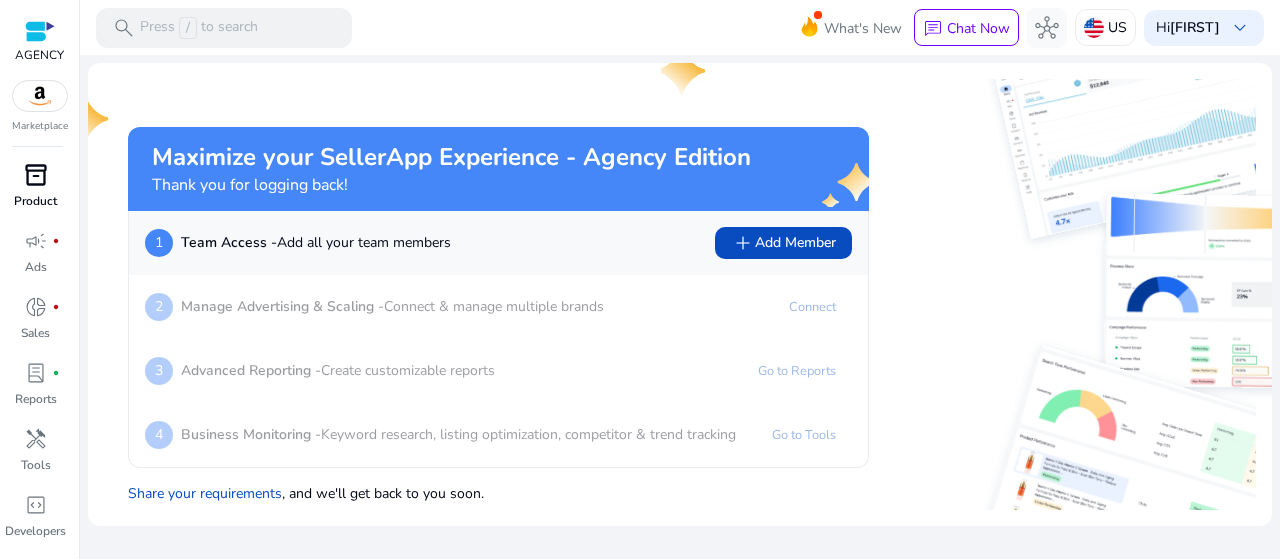 click on "inventory_2" at bounding box center [36, 175] 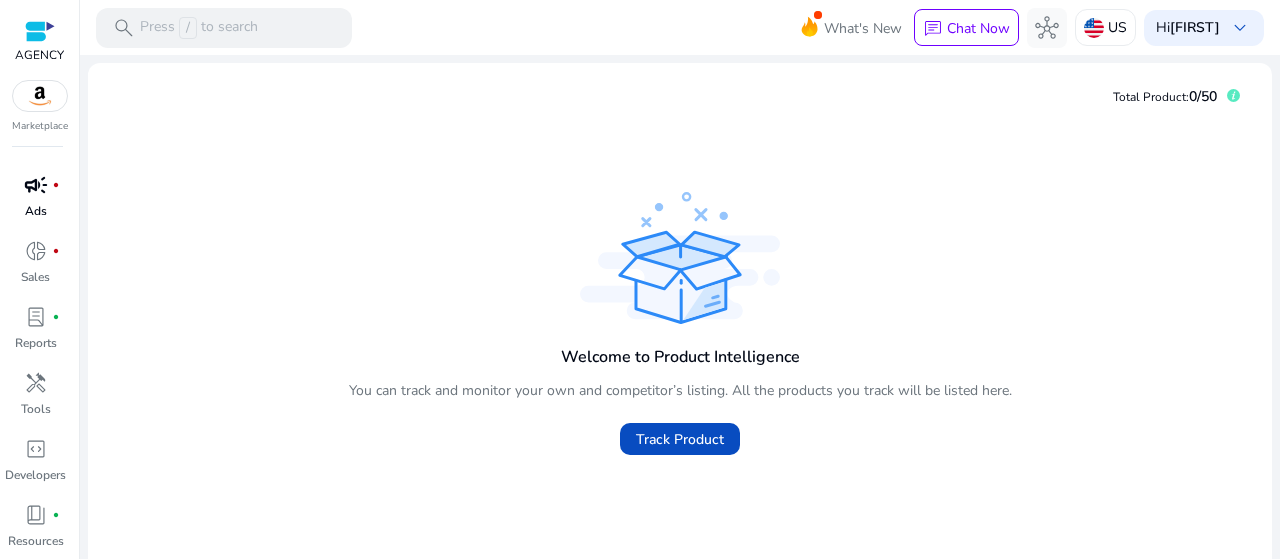scroll, scrollTop: 0, scrollLeft: 0, axis: both 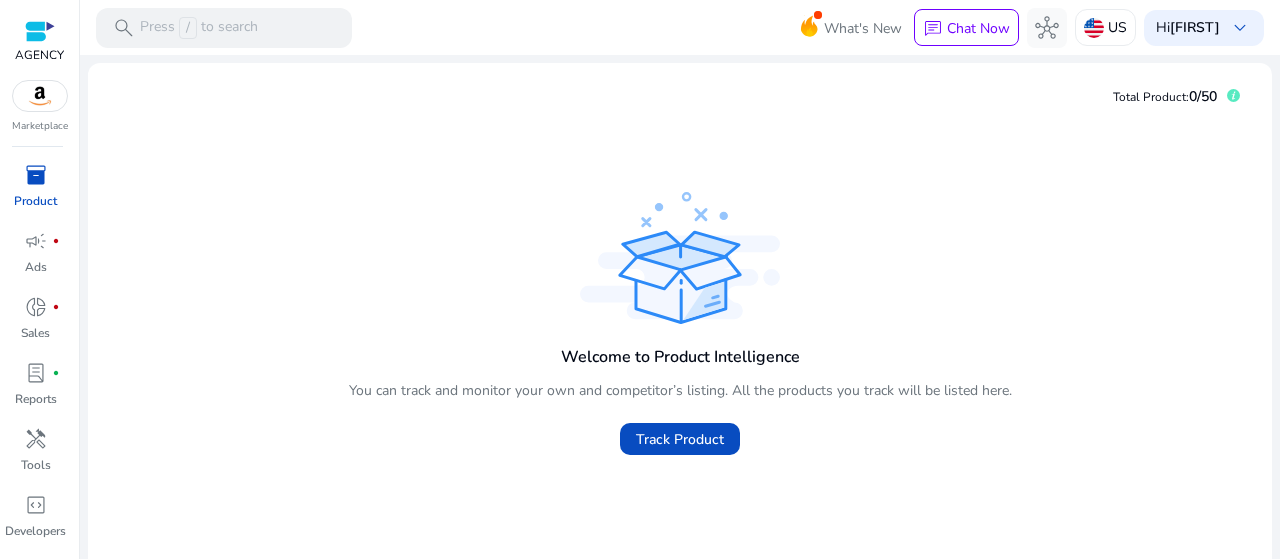 click on "AGENCY Marketplace" at bounding box center [39, 67] 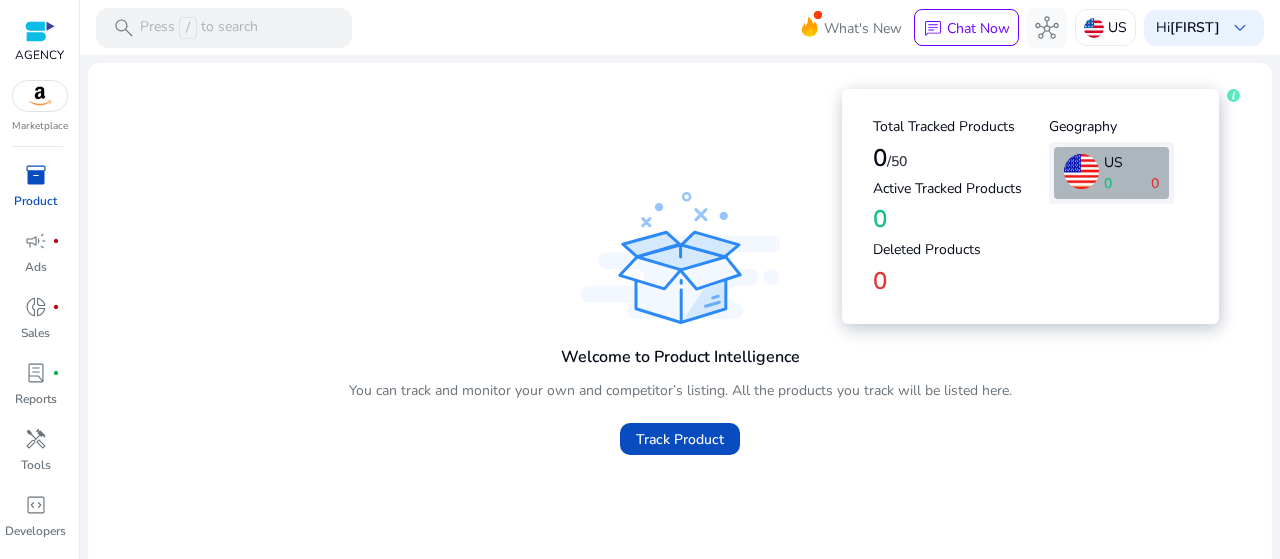 click 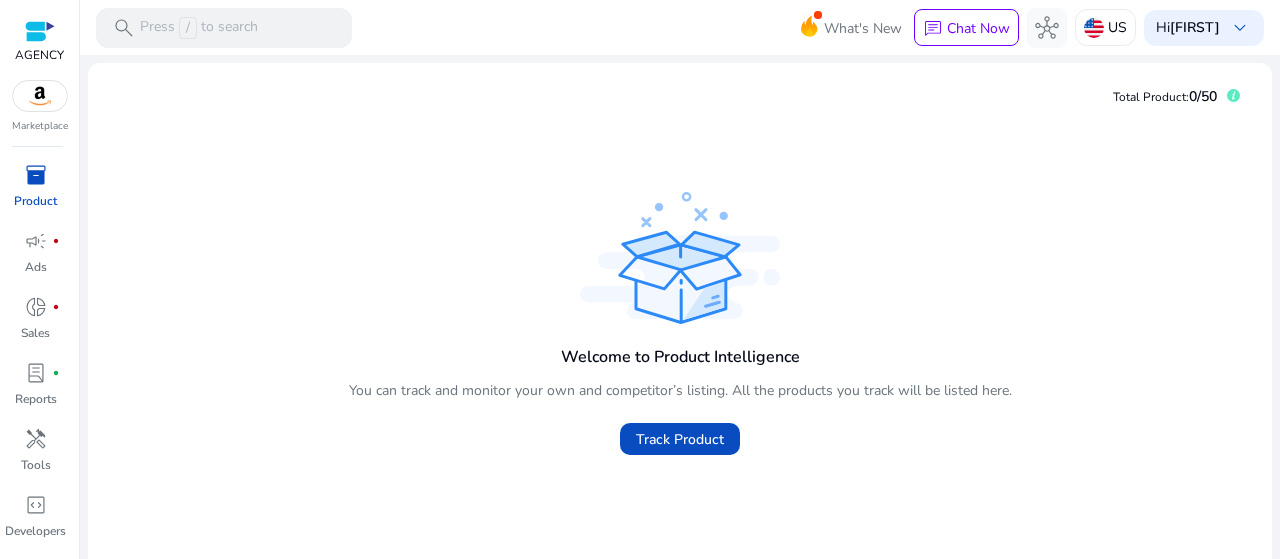 click on "What's New  chat  Chat Now  hub  US  Hi  Asad   keyboard_arrow_down" at bounding box center [1044, 28] 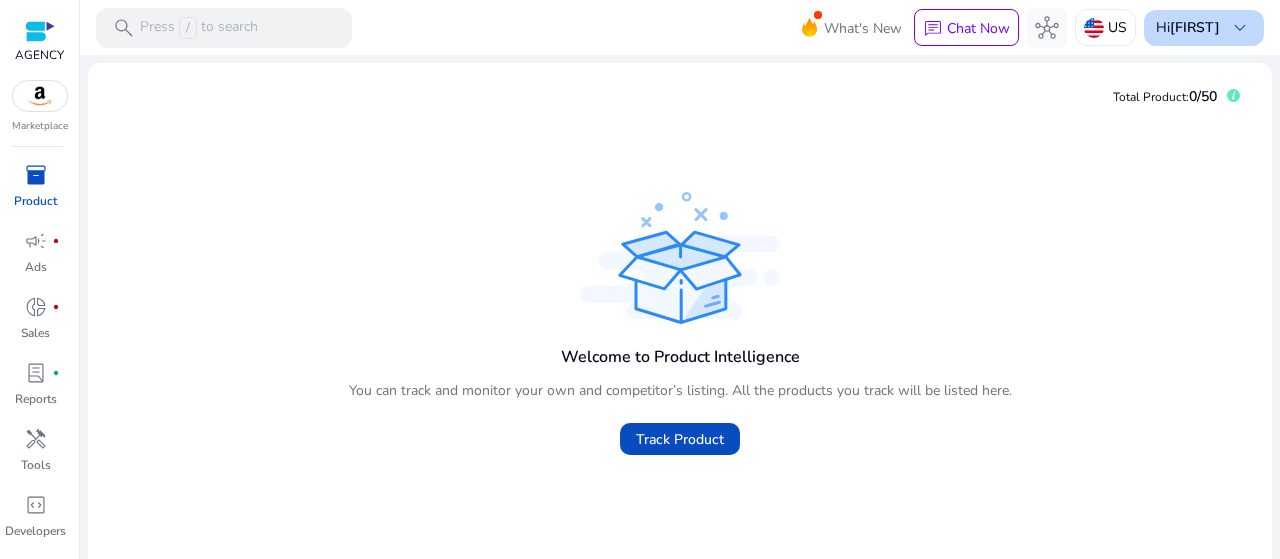 click on "Hi  Asad   keyboard_arrow_down" at bounding box center (1204, 28) 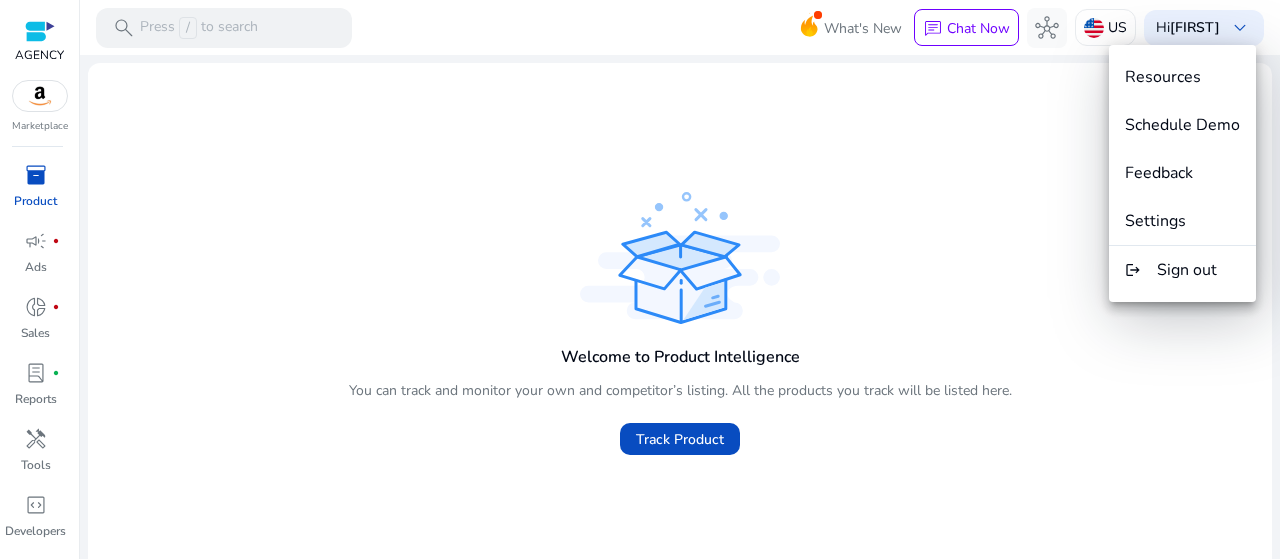 click at bounding box center (640, 279) 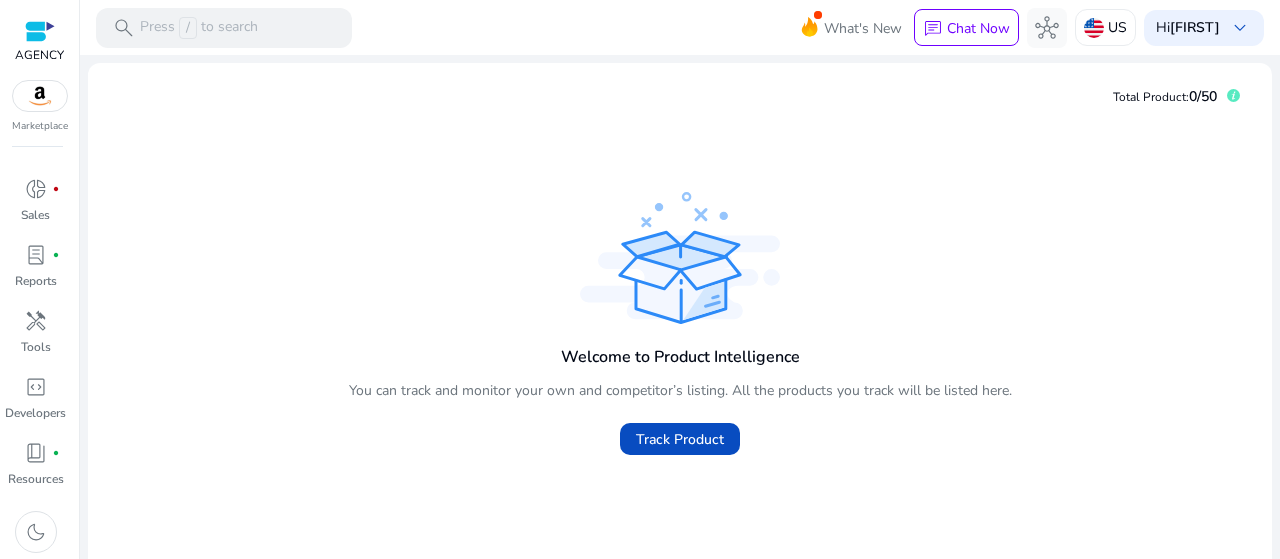 scroll, scrollTop: 0, scrollLeft: 0, axis: both 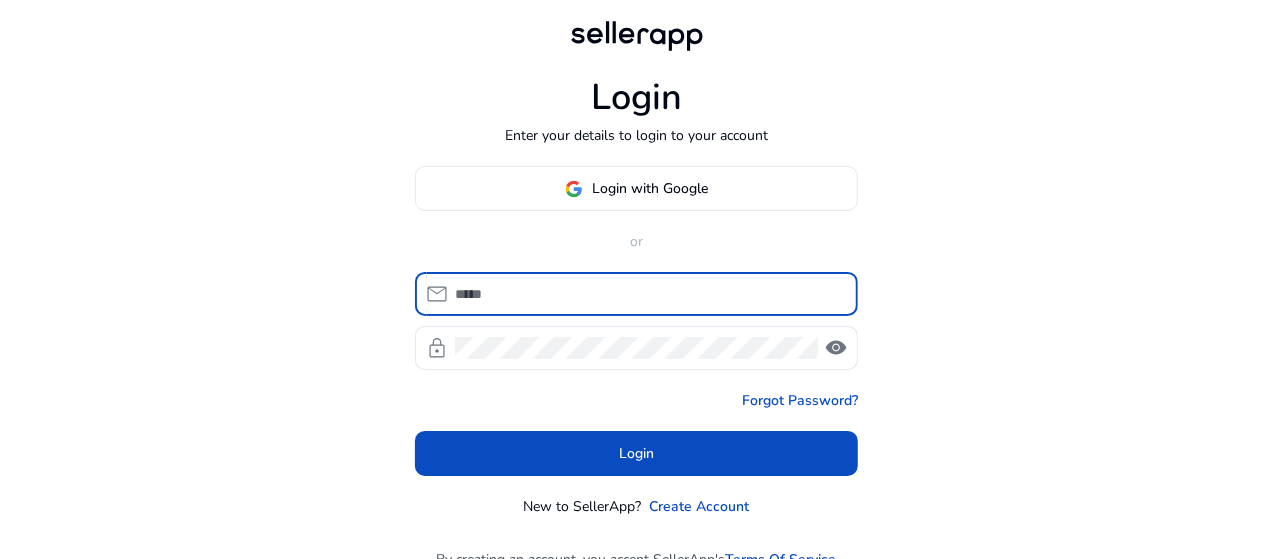 click at bounding box center (648, 294) 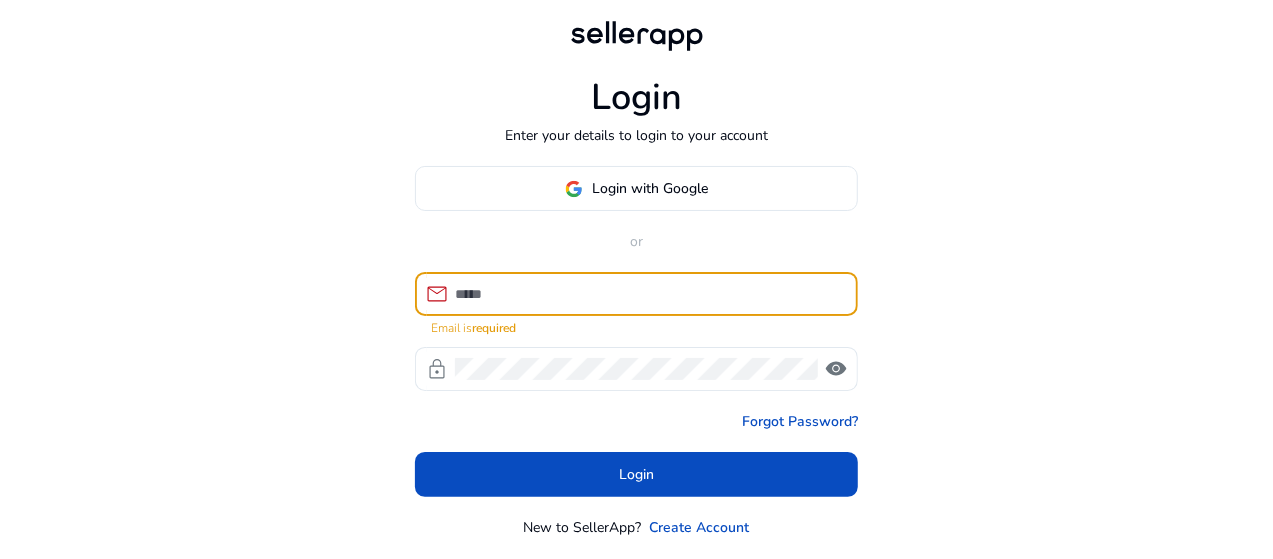 click at bounding box center (648, 294) 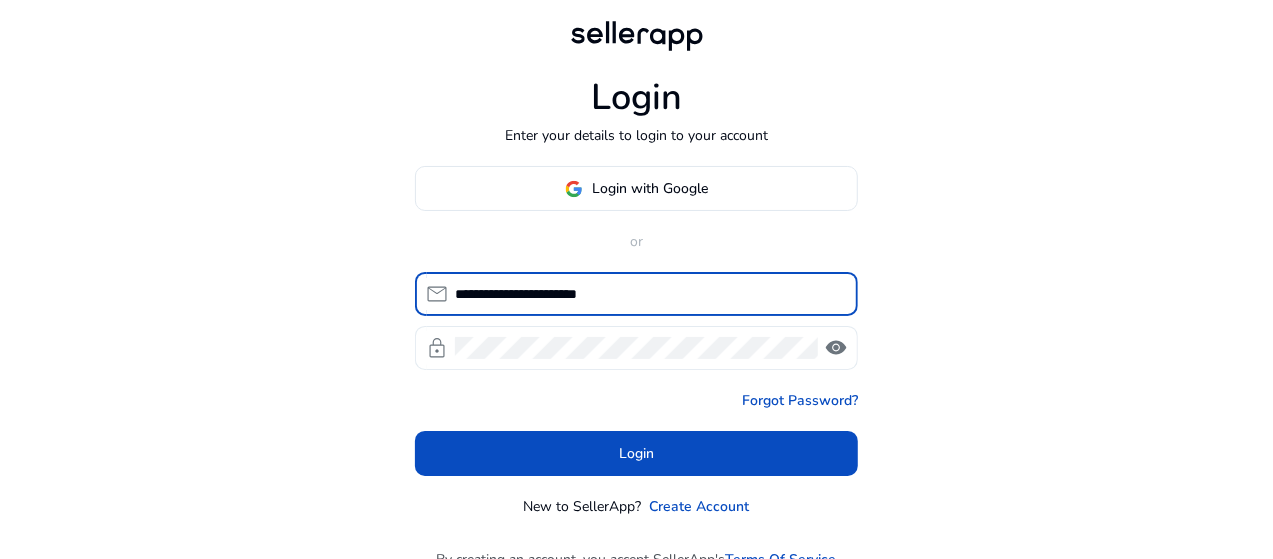 type on "**********" 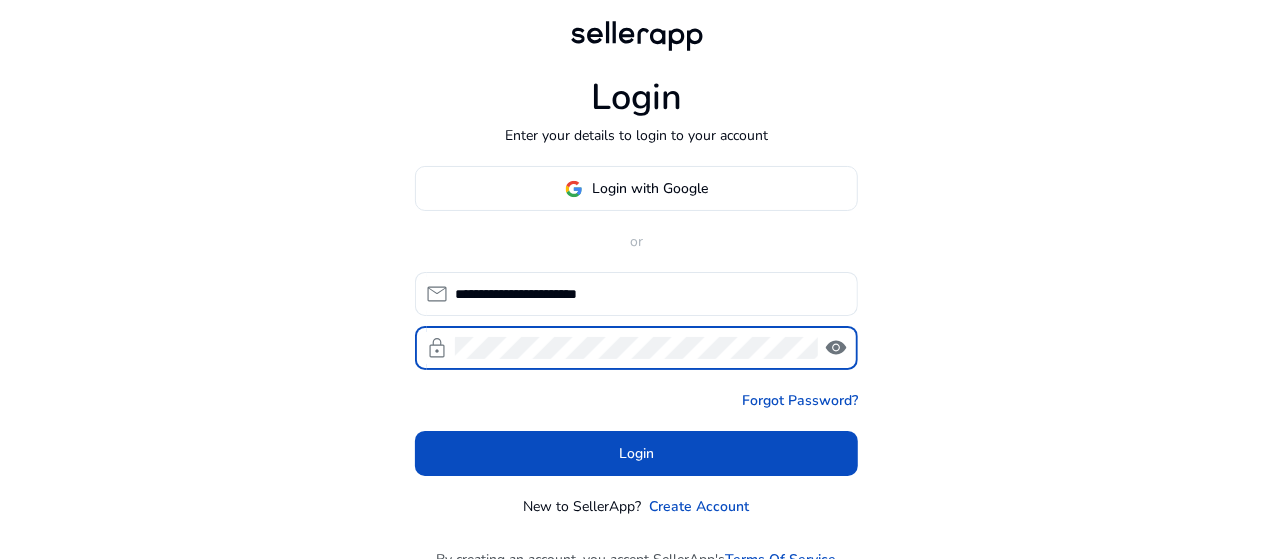 click on "visibility" 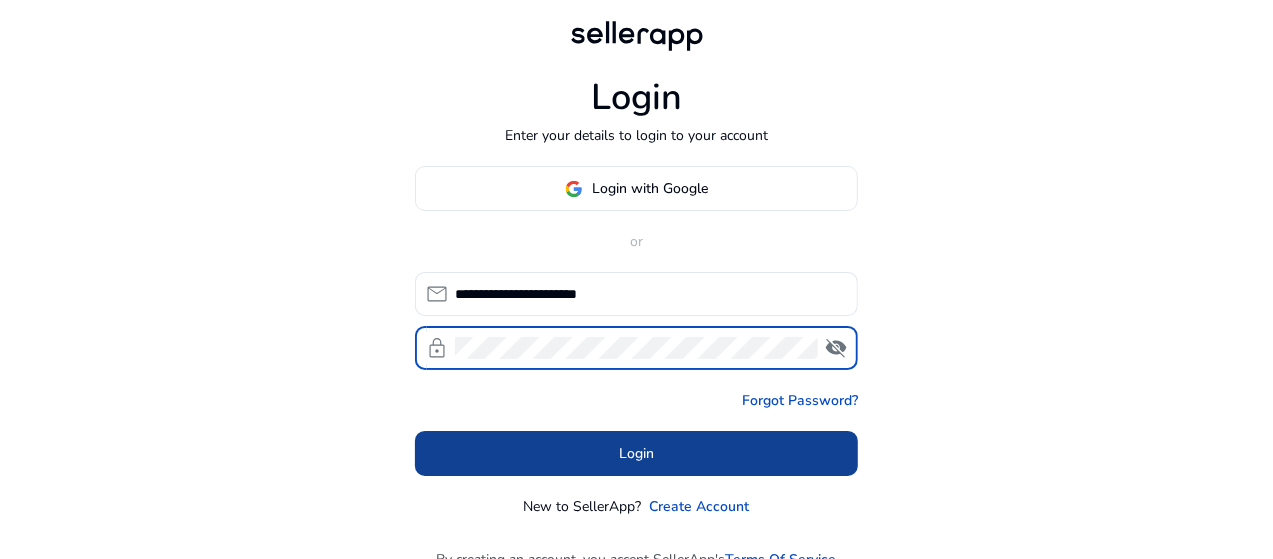 click at bounding box center [636, 454] 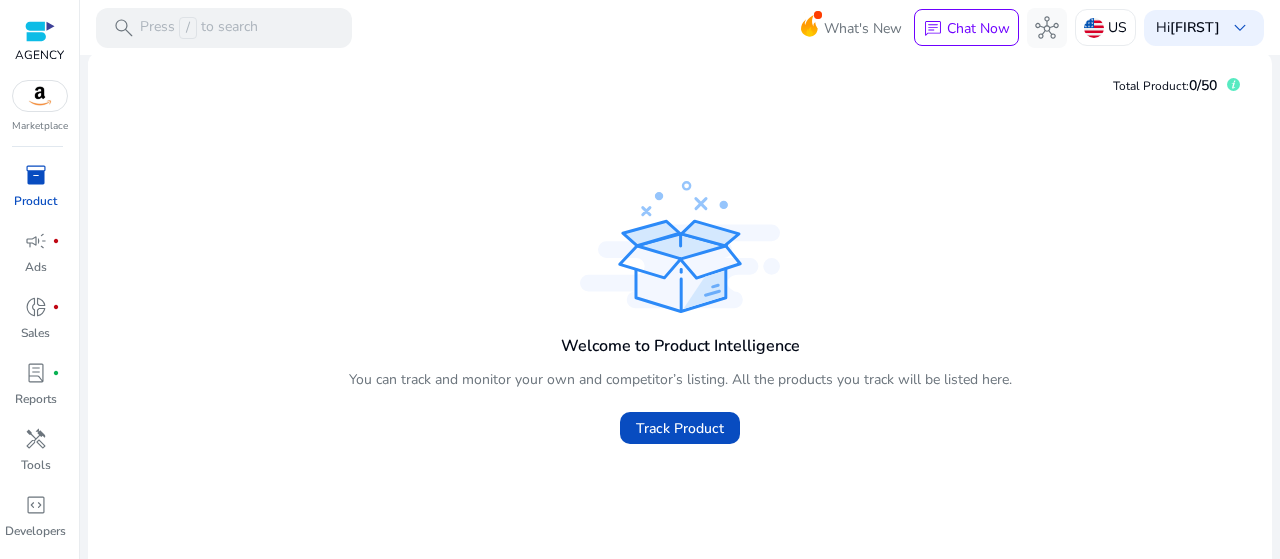 scroll, scrollTop: 0, scrollLeft: 0, axis: both 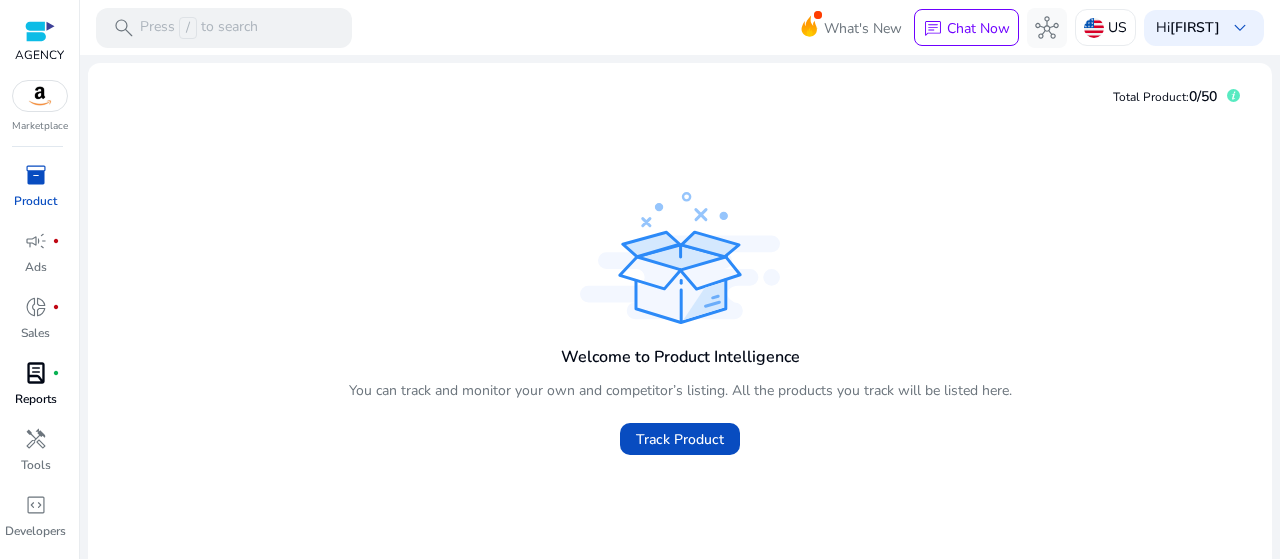 click on "lab_profile" at bounding box center (36, 373) 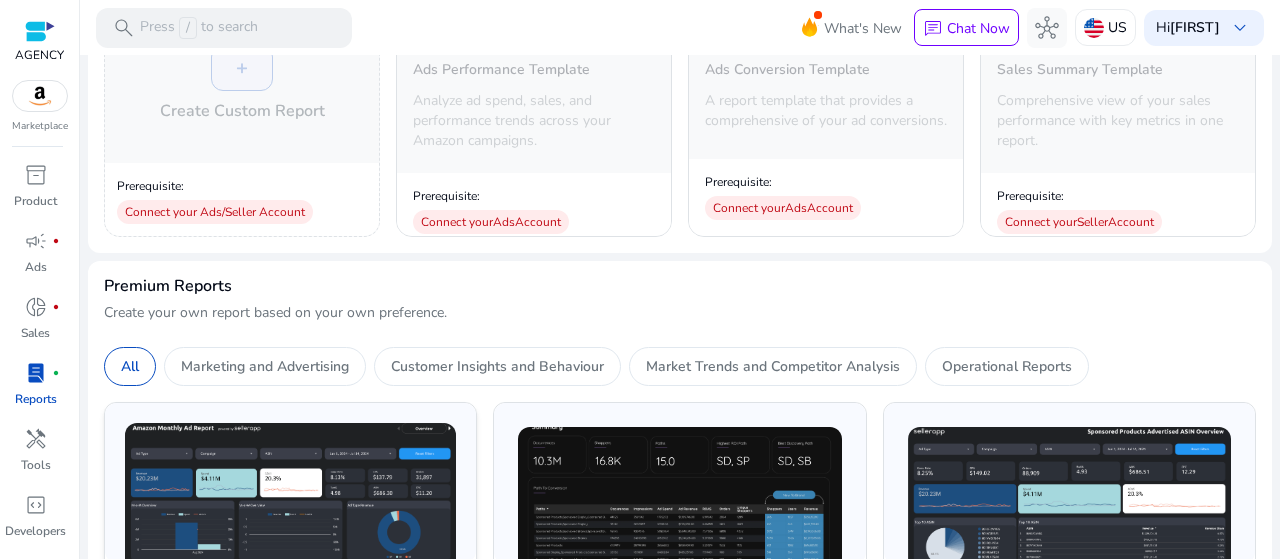 scroll, scrollTop: 400, scrollLeft: 0, axis: vertical 